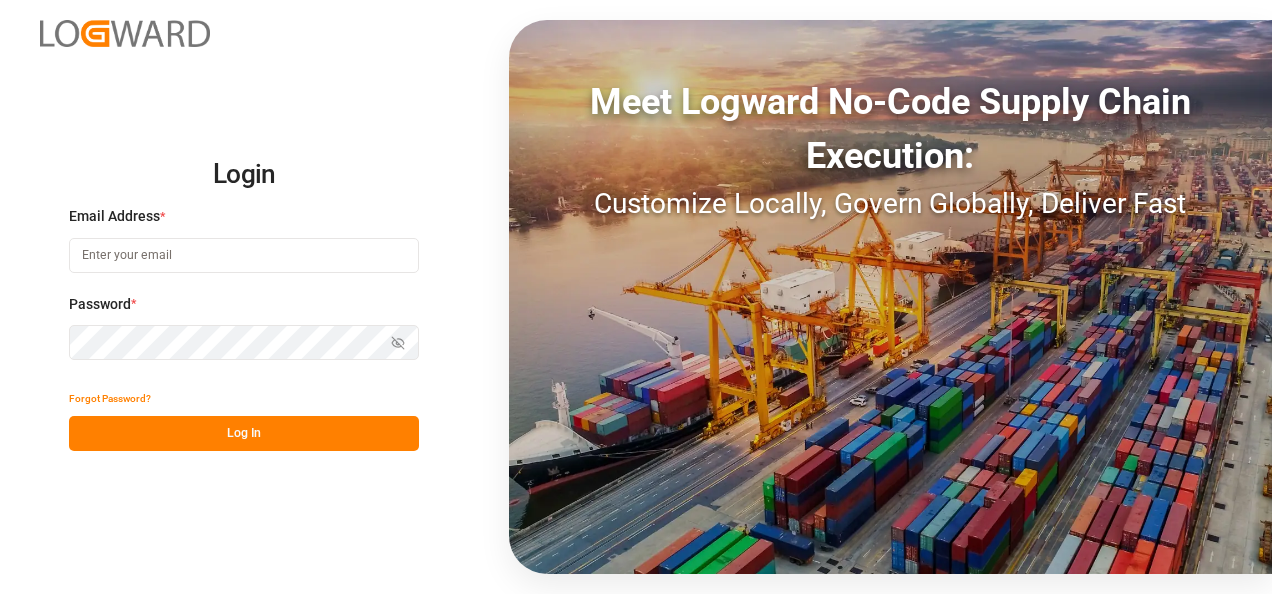 scroll, scrollTop: 0, scrollLeft: 0, axis: both 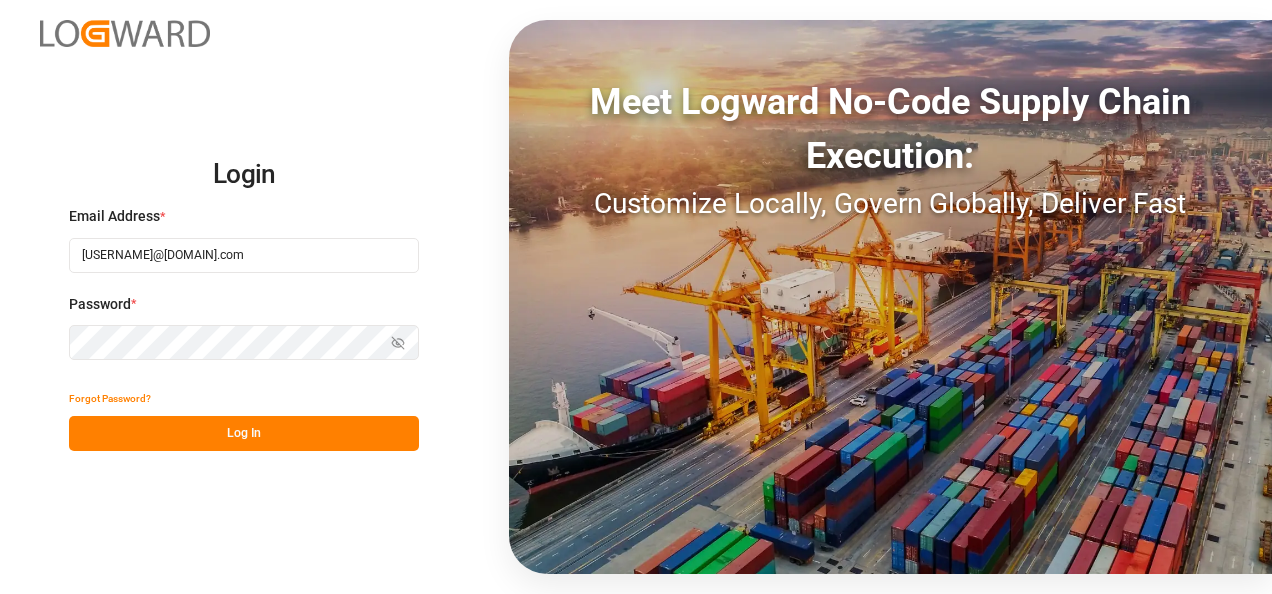 click on "Log In" at bounding box center [244, 433] 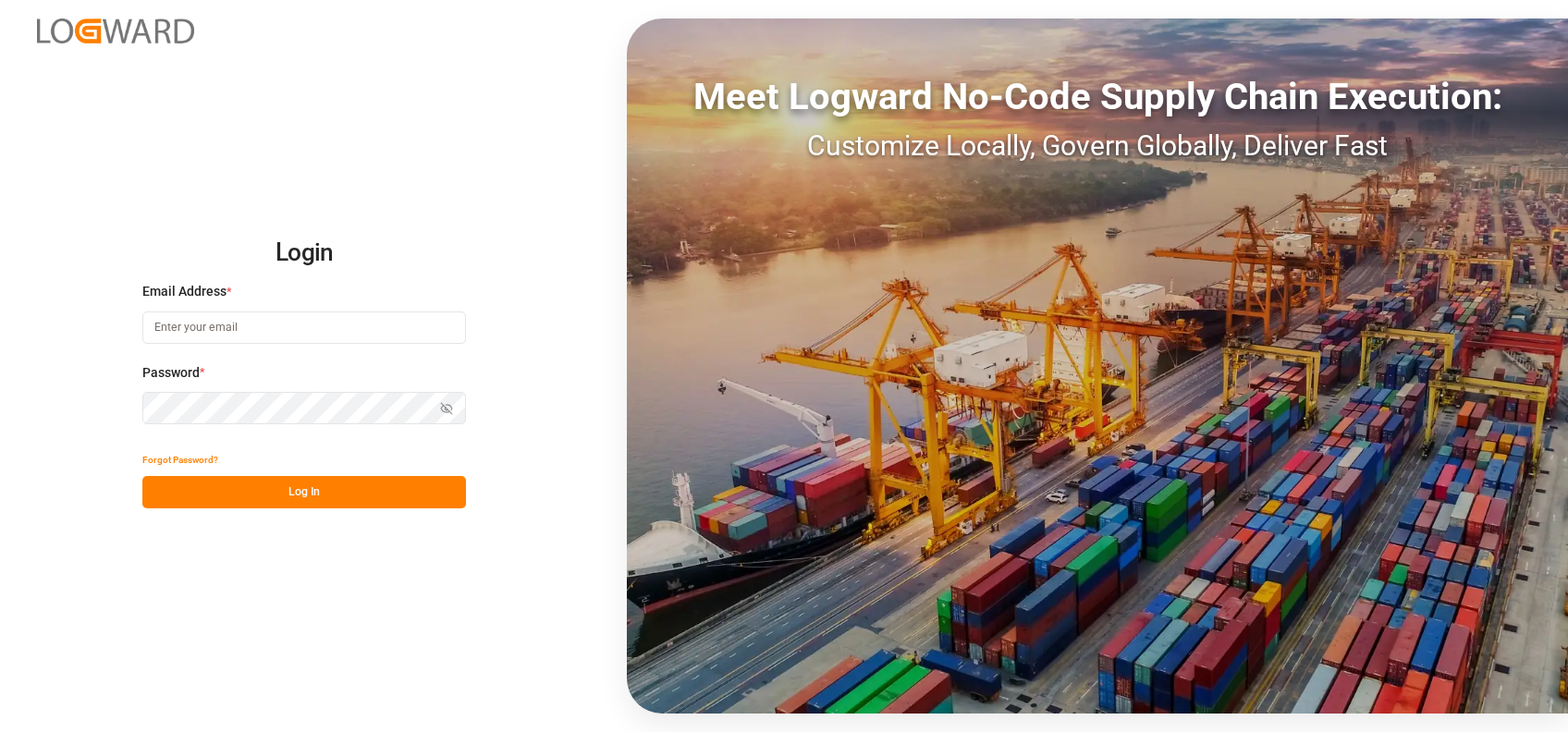 scroll, scrollTop: 0, scrollLeft: 0, axis: both 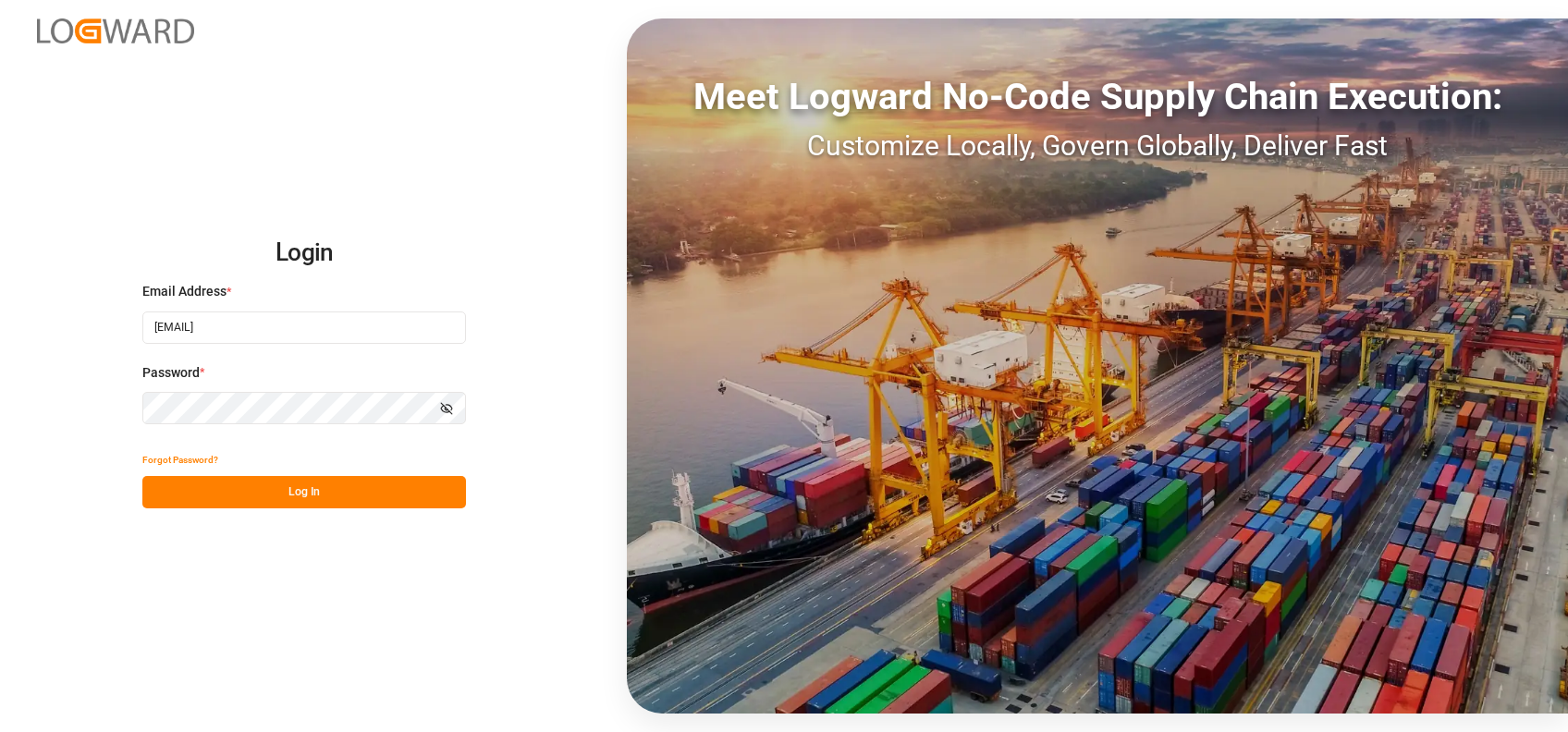 click on "Log In" at bounding box center (304, 492) 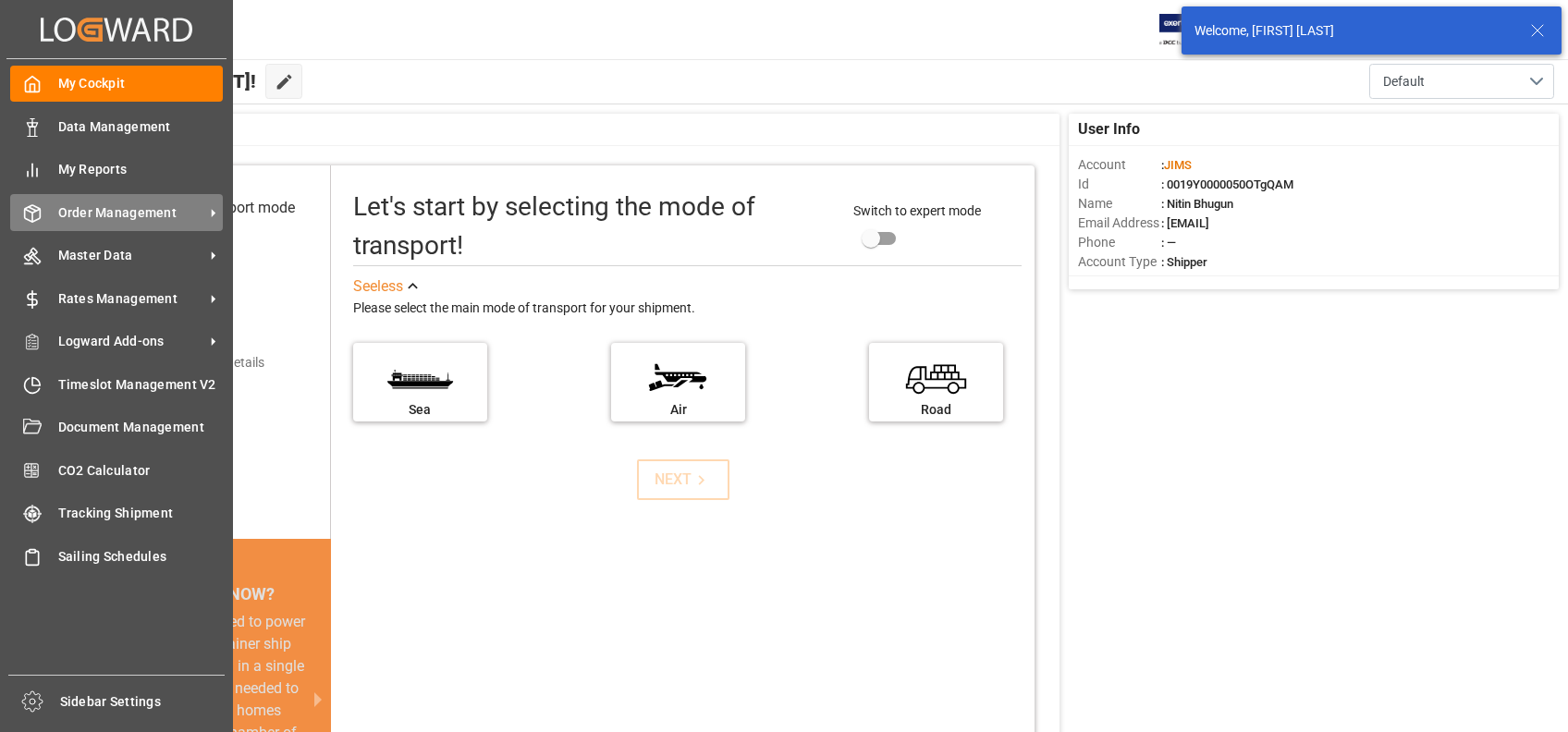 click on "Order Management" at bounding box center (131, 213) 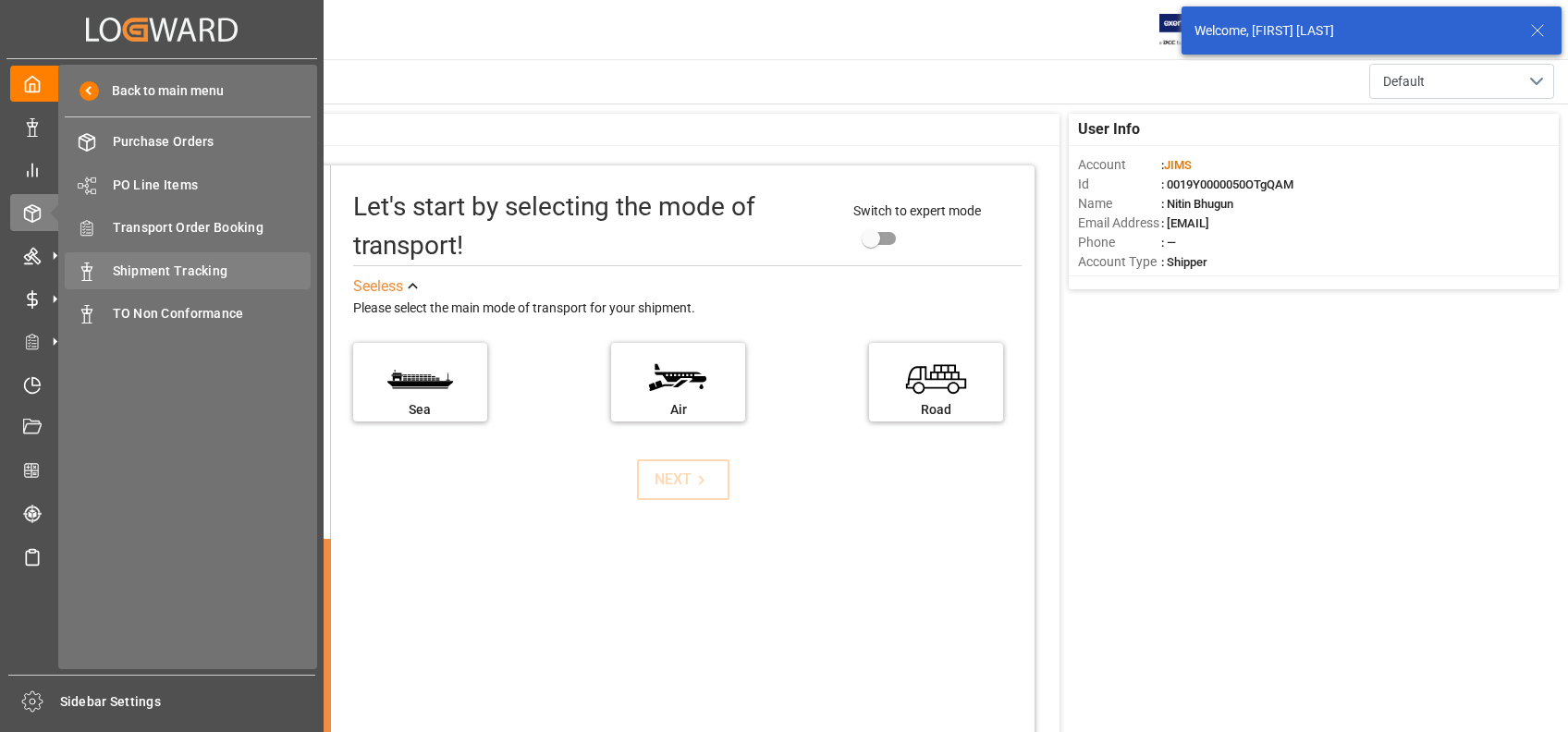 click on "Shipment Tracking" at bounding box center [212, 271] 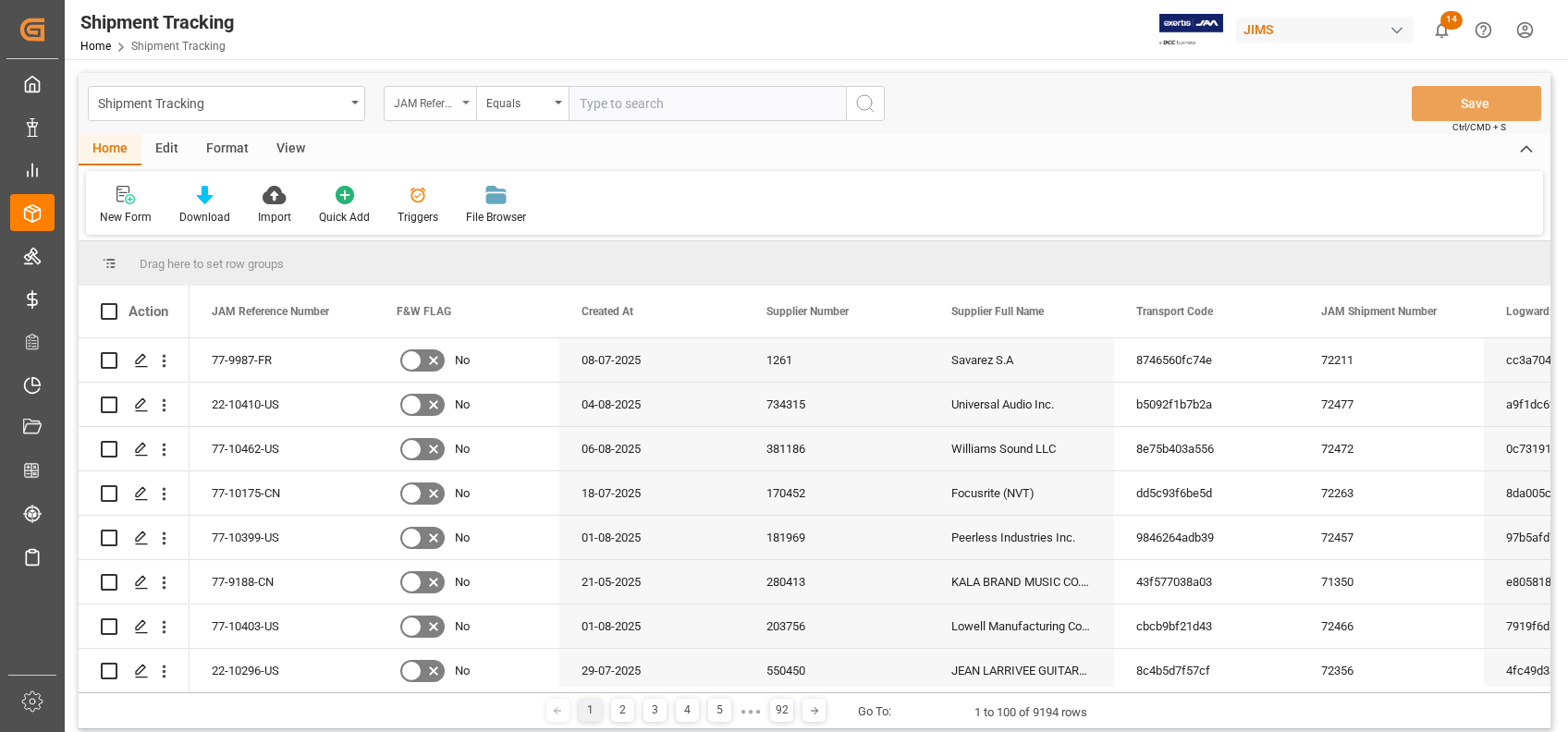 click on "JAM Reference Number" at bounding box center [425, 101] 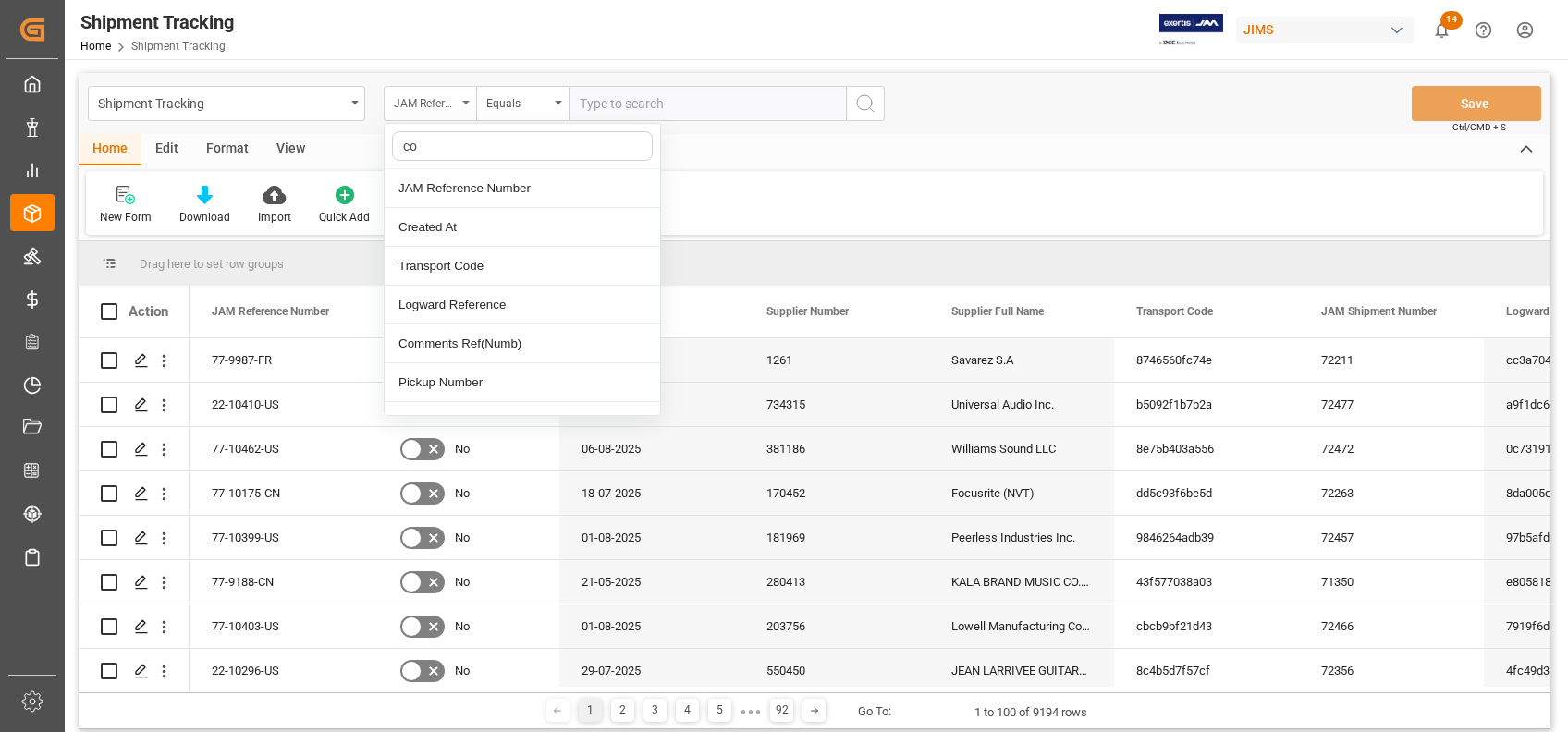type on "con" 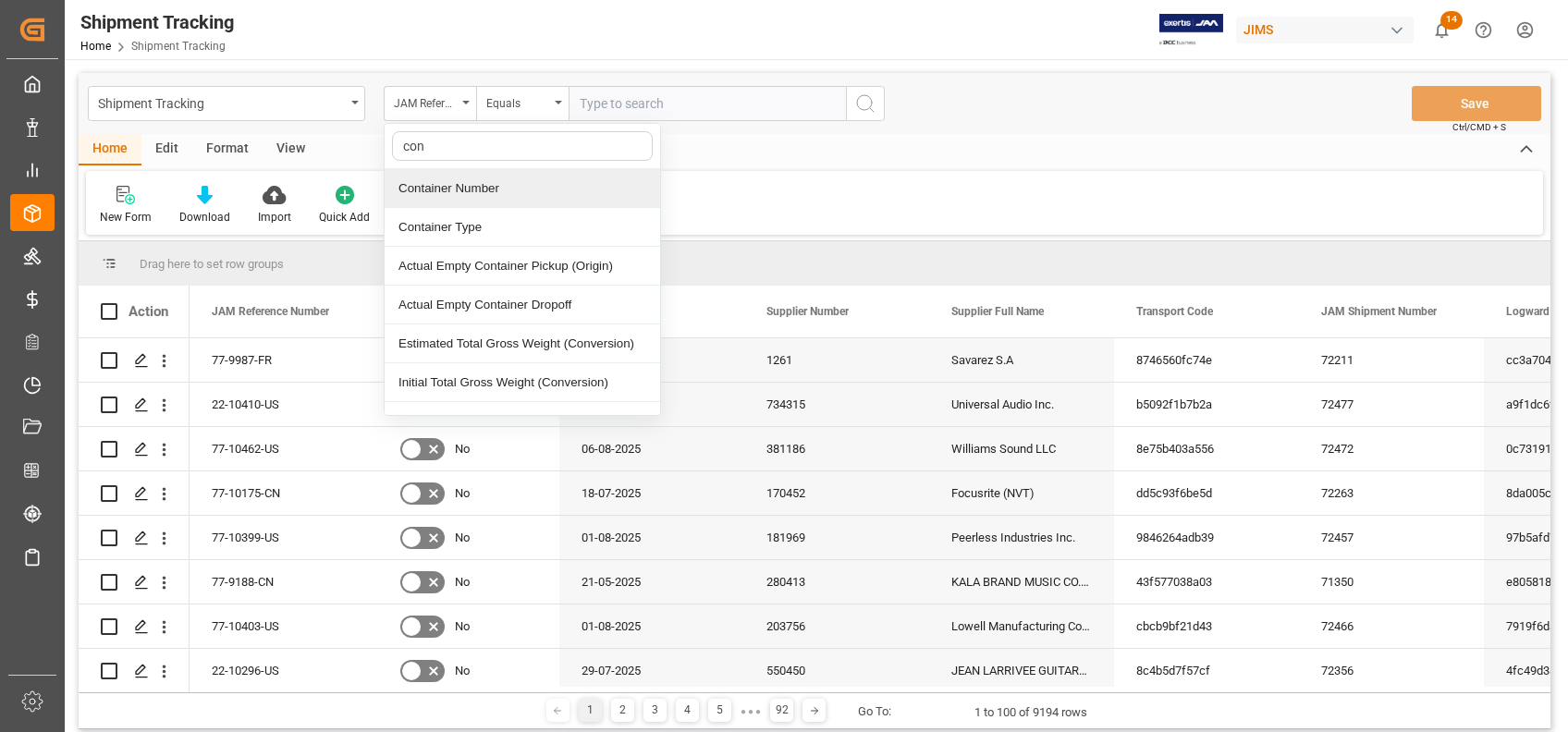 click on "Container Number" at bounding box center [522, 189] 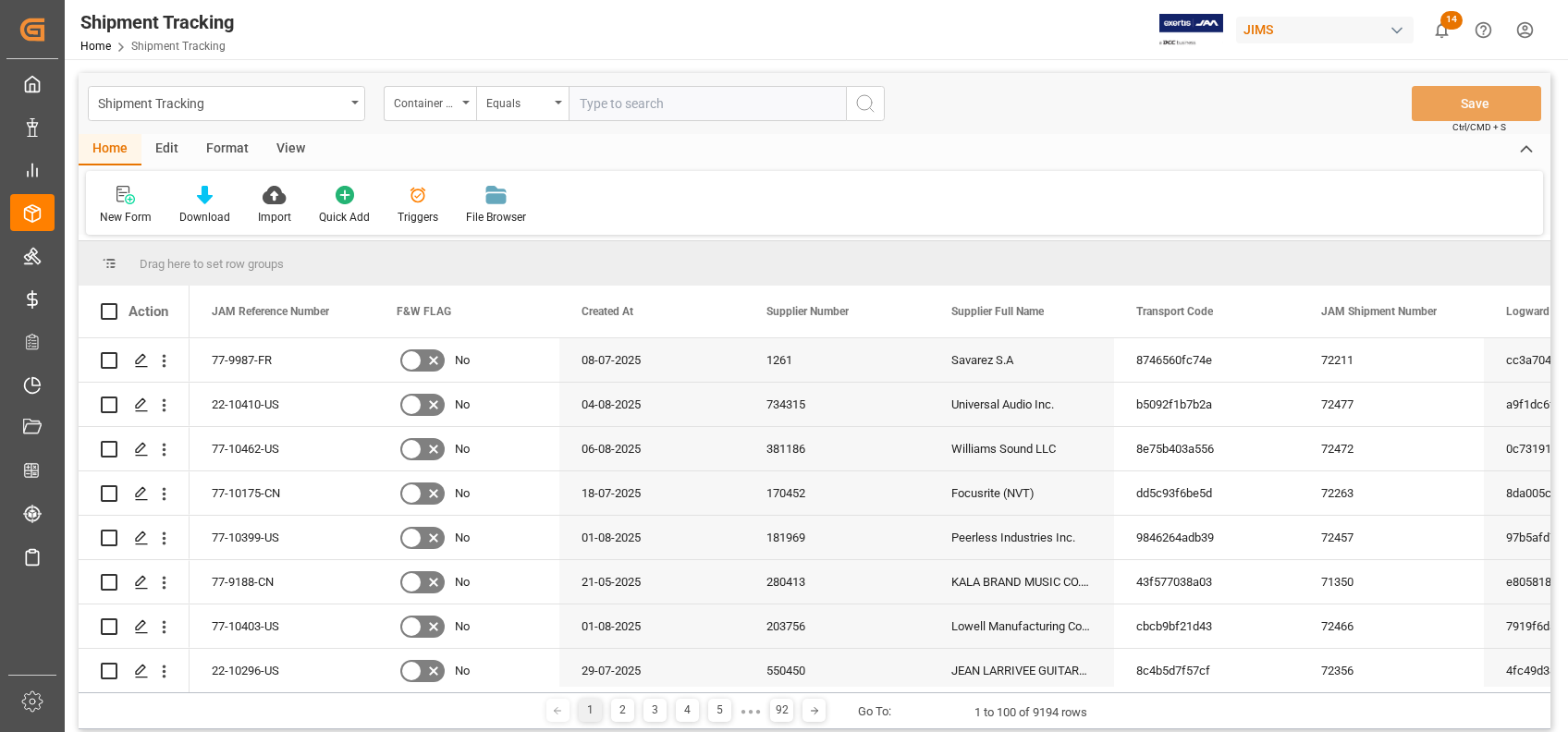 click on "Shipment Tracking Container Number Equals Save Ctrl/CMD + S" at bounding box center (815, 104) 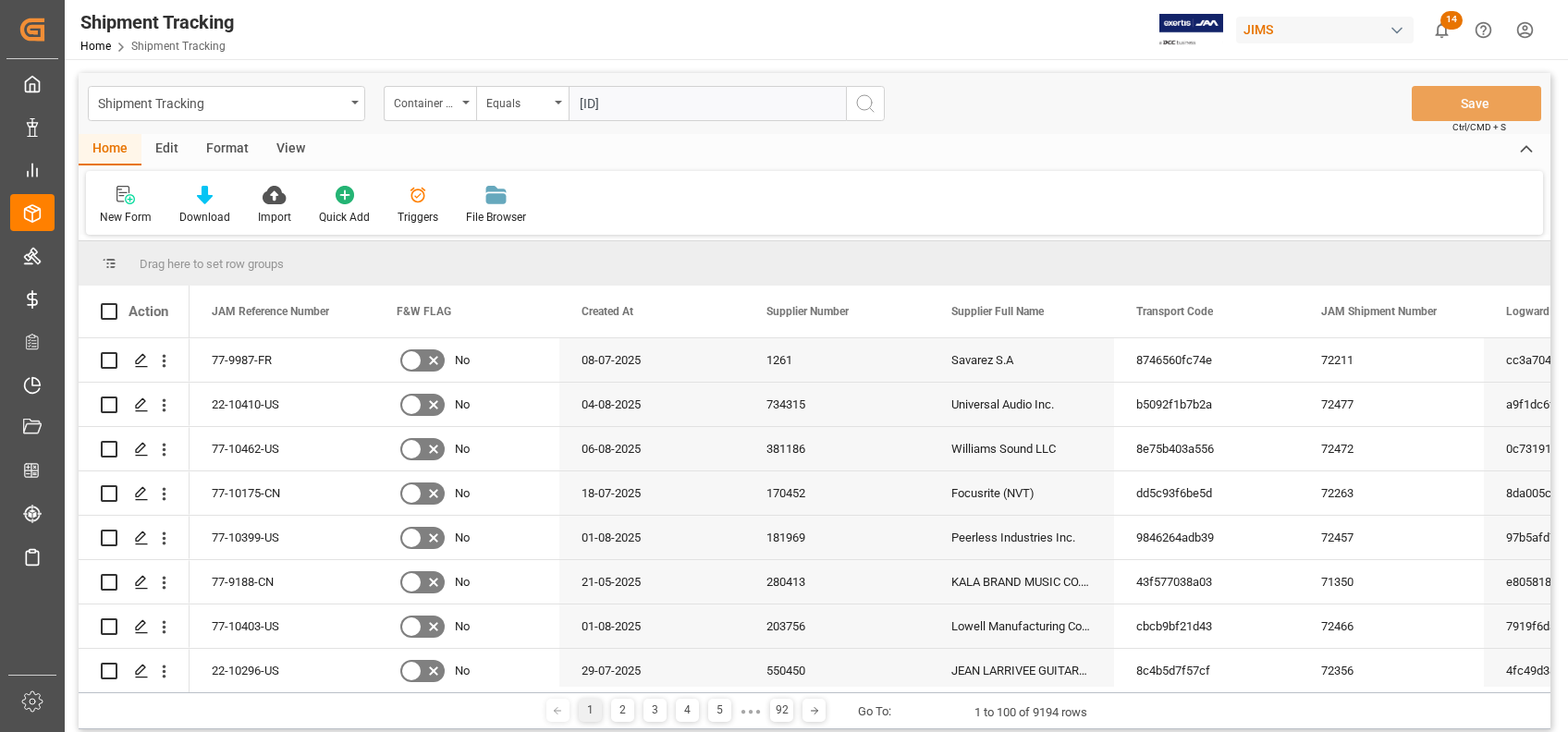 type on "[ID]" 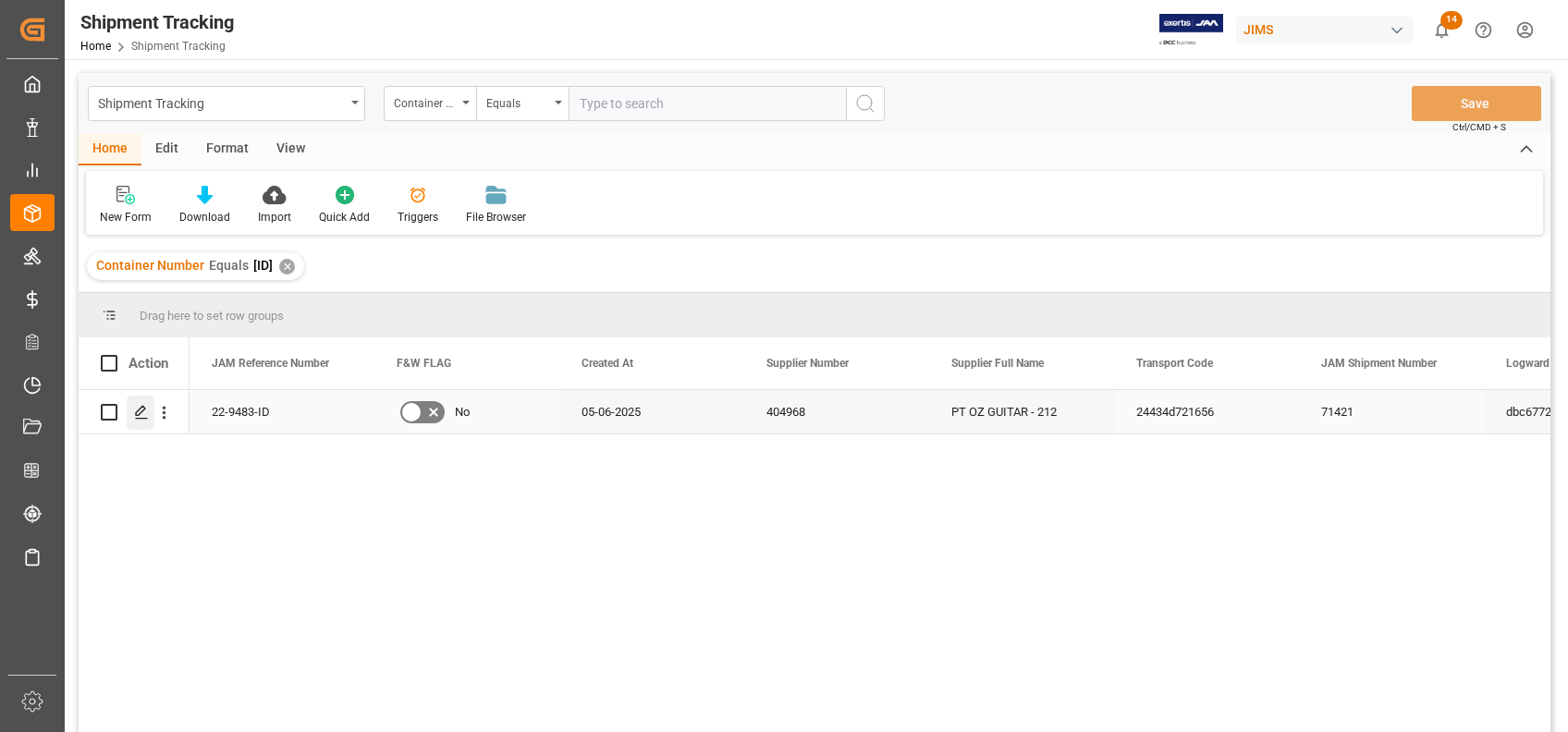 click 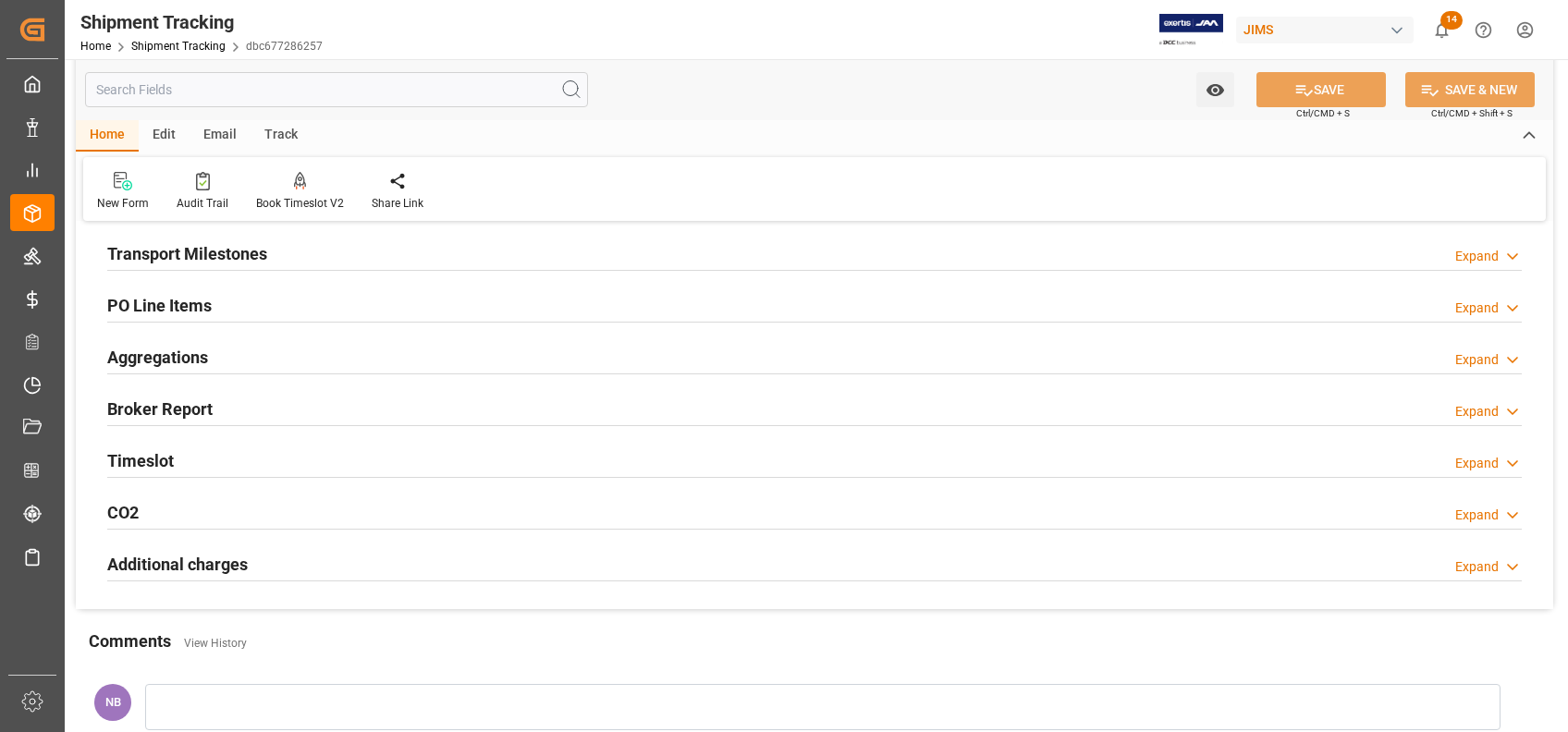 scroll, scrollTop: 370, scrollLeft: 0, axis: vertical 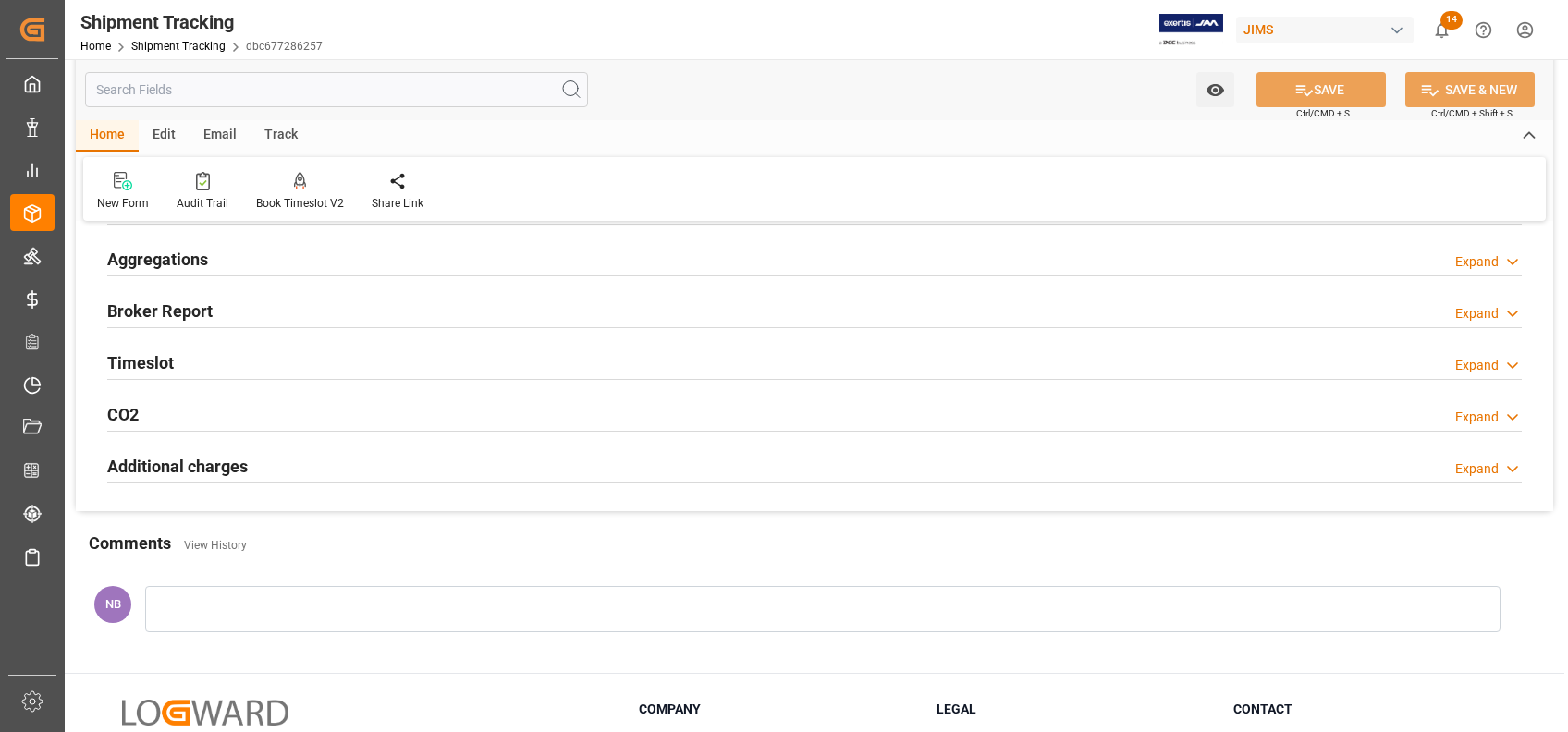 click on "Additional charges" at bounding box center (178, 466) 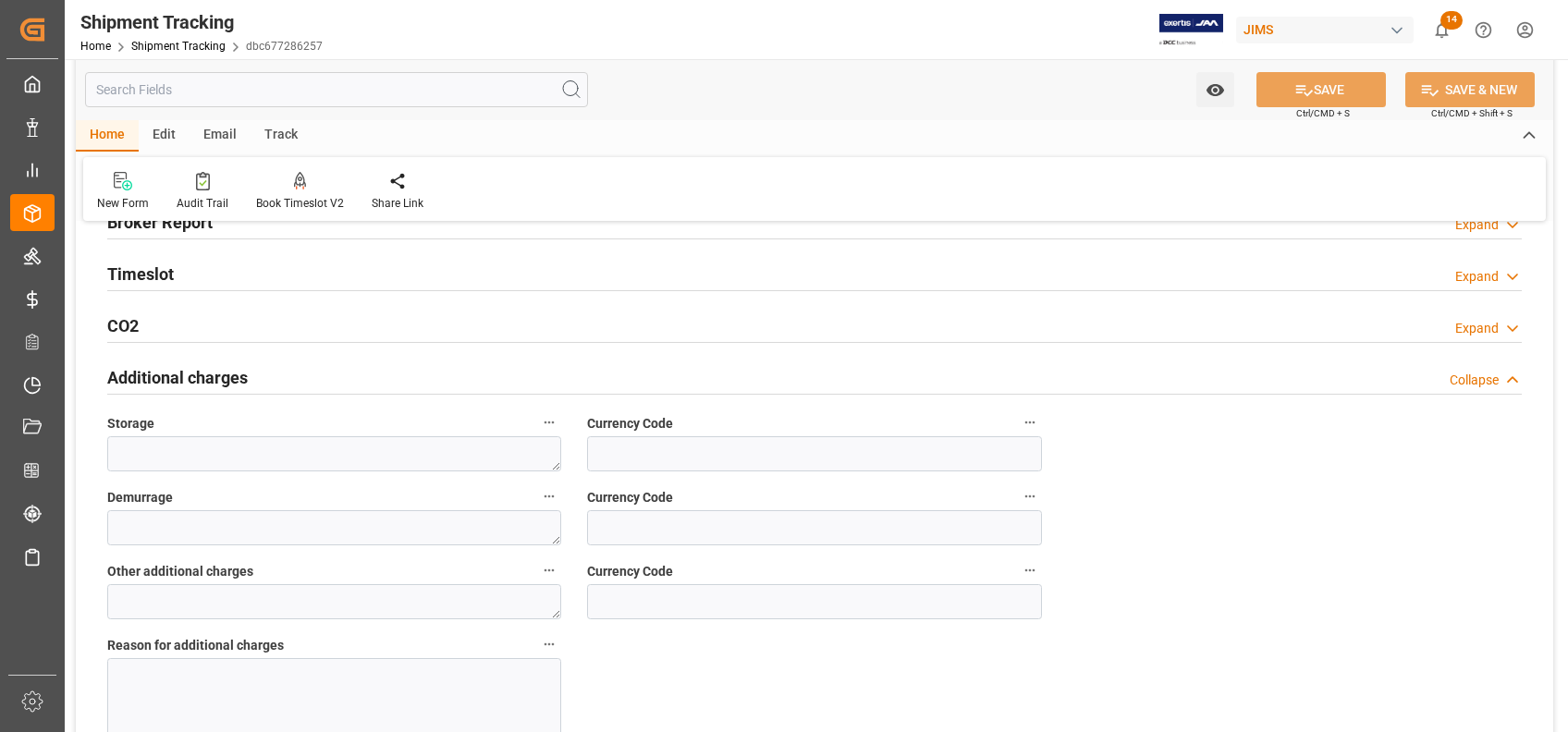 scroll, scrollTop: 493, scrollLeft: 0, axis: vertical 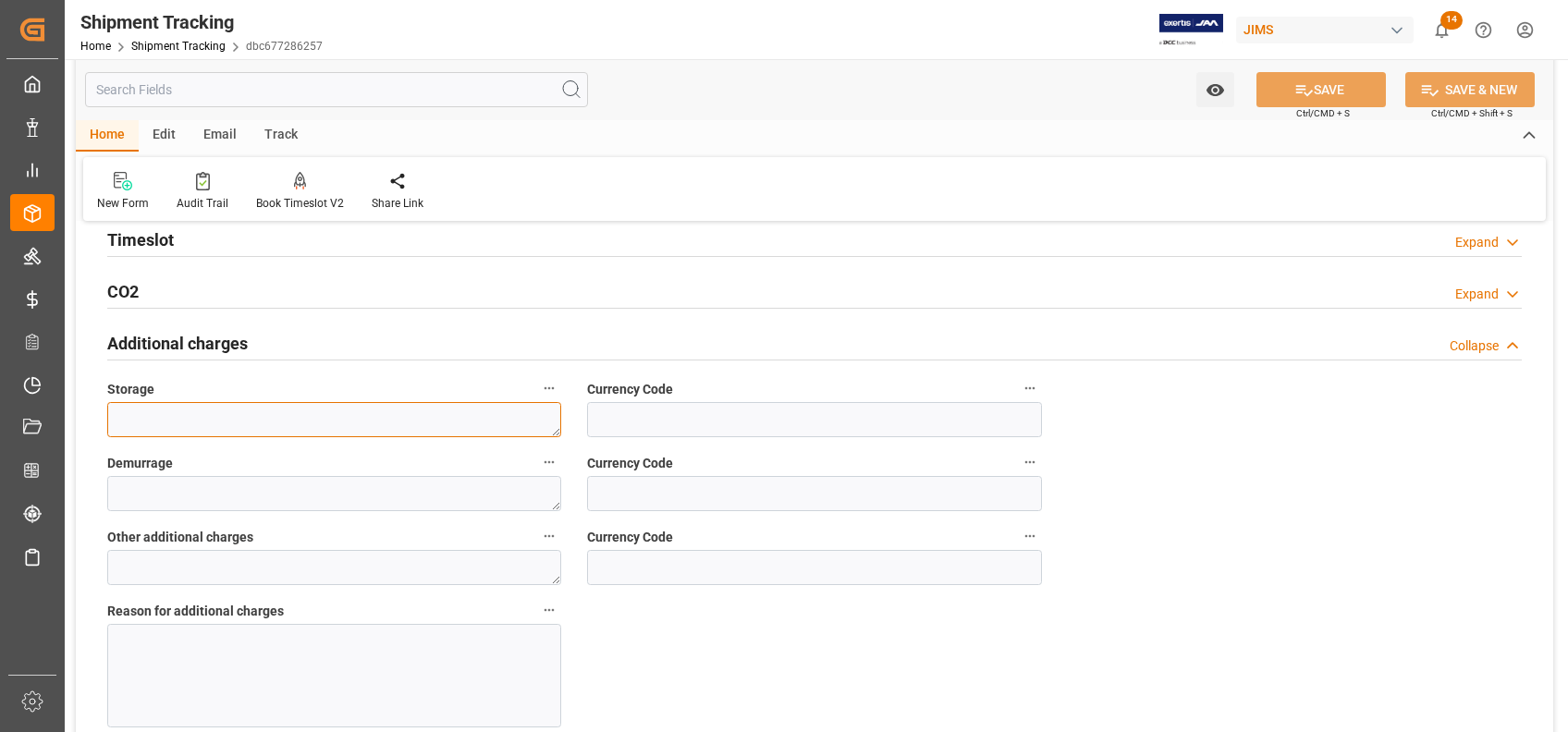 click at bounding box center (334, 420) 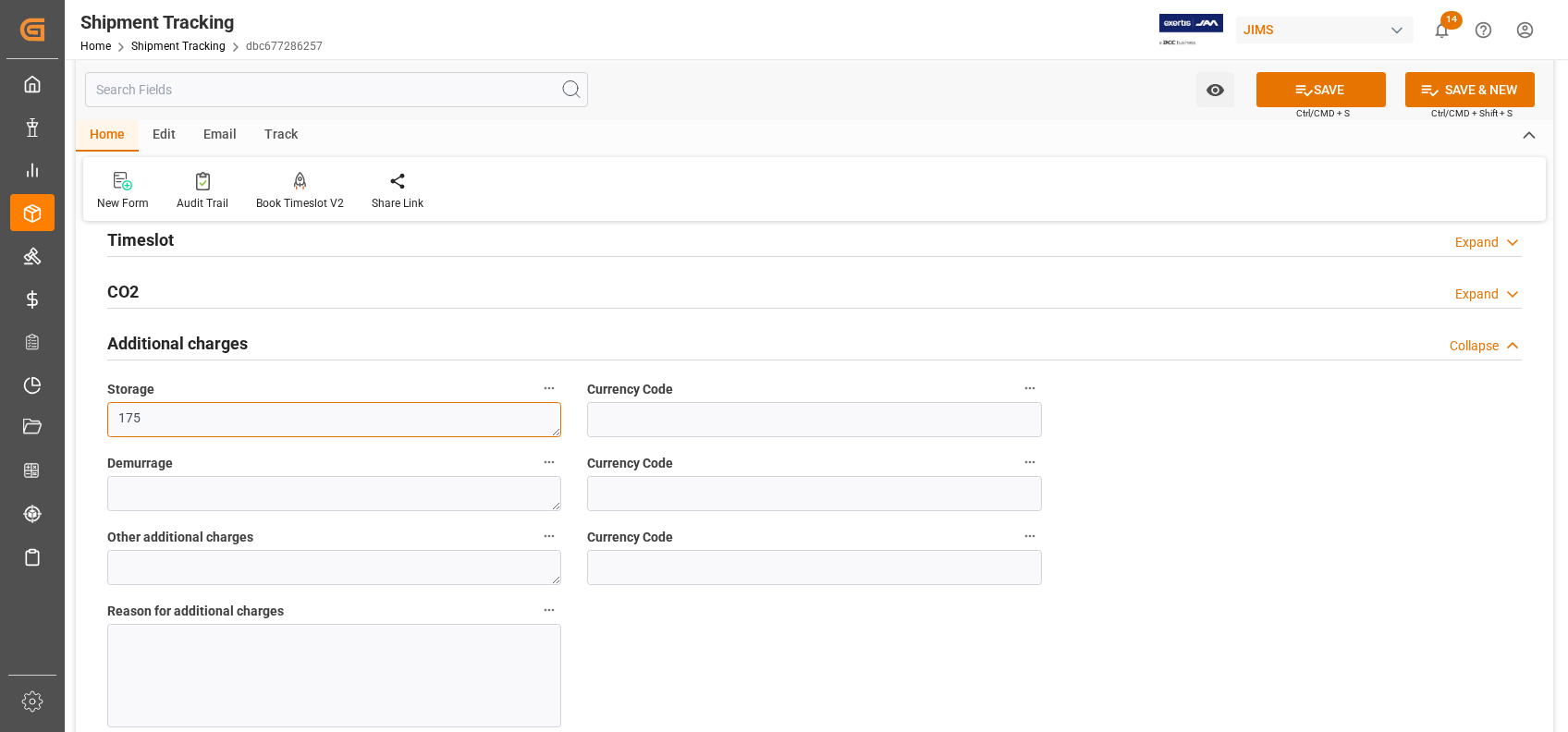 type on "175" 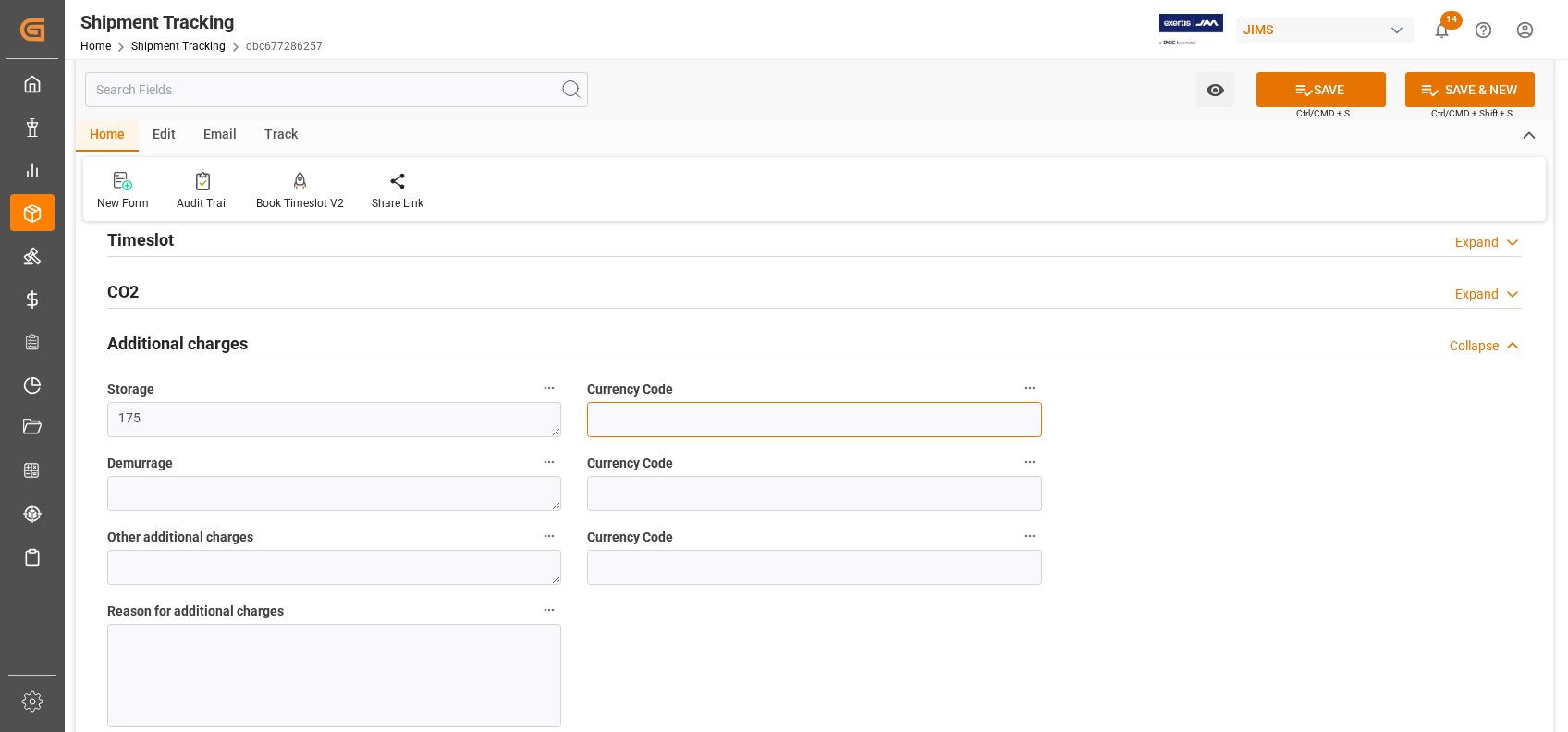 click at bounding box center [814, 420] 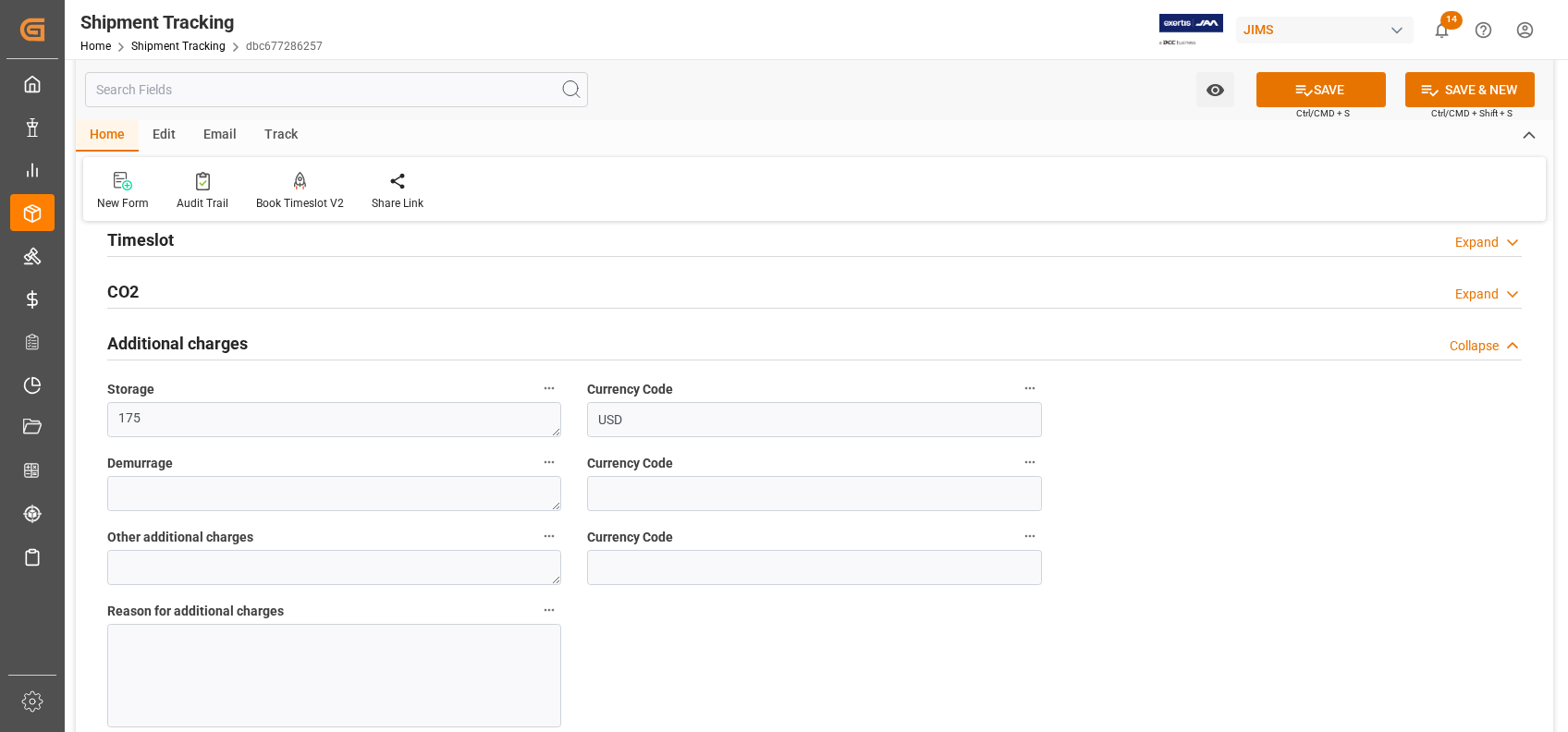 click at bounding box center (334, 676) 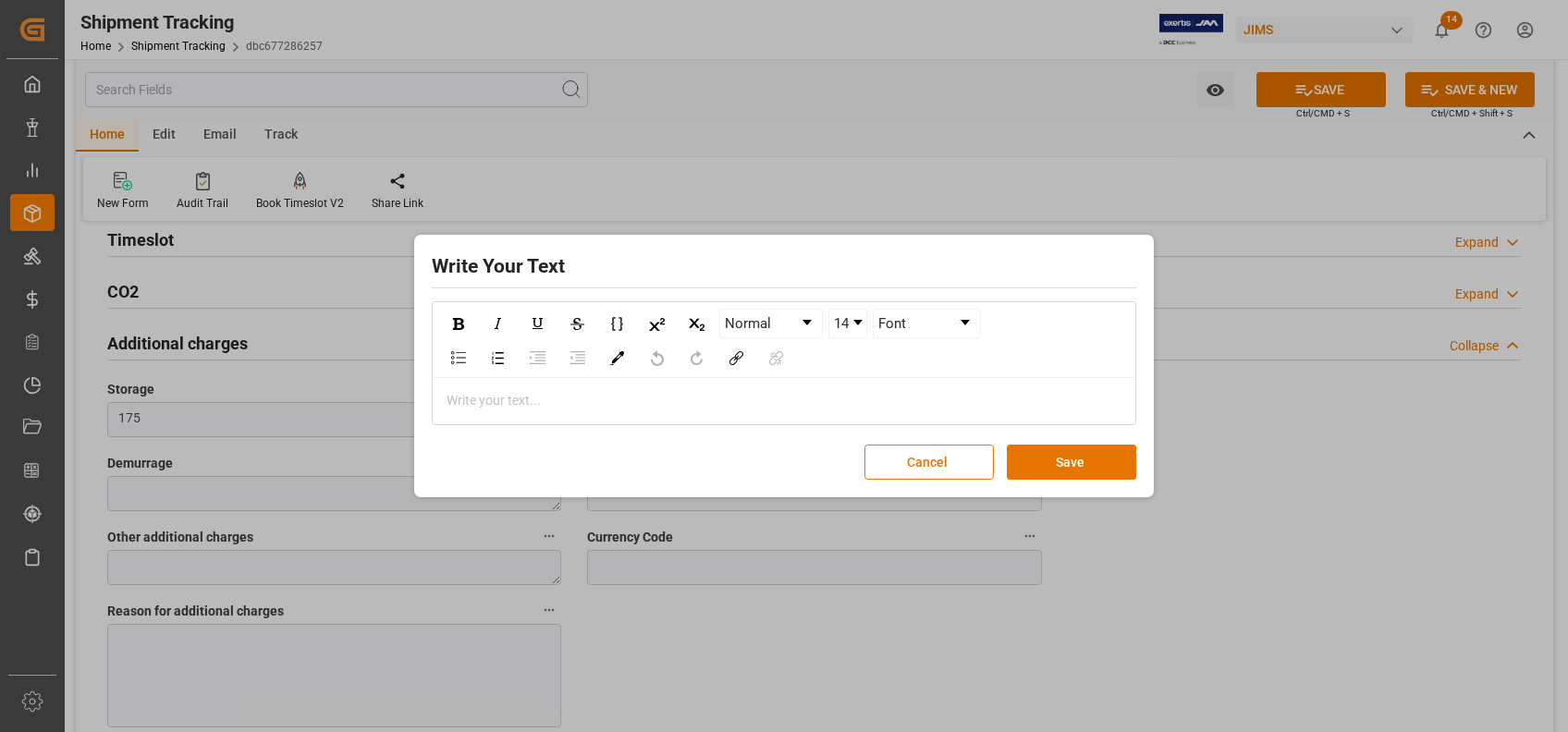 type 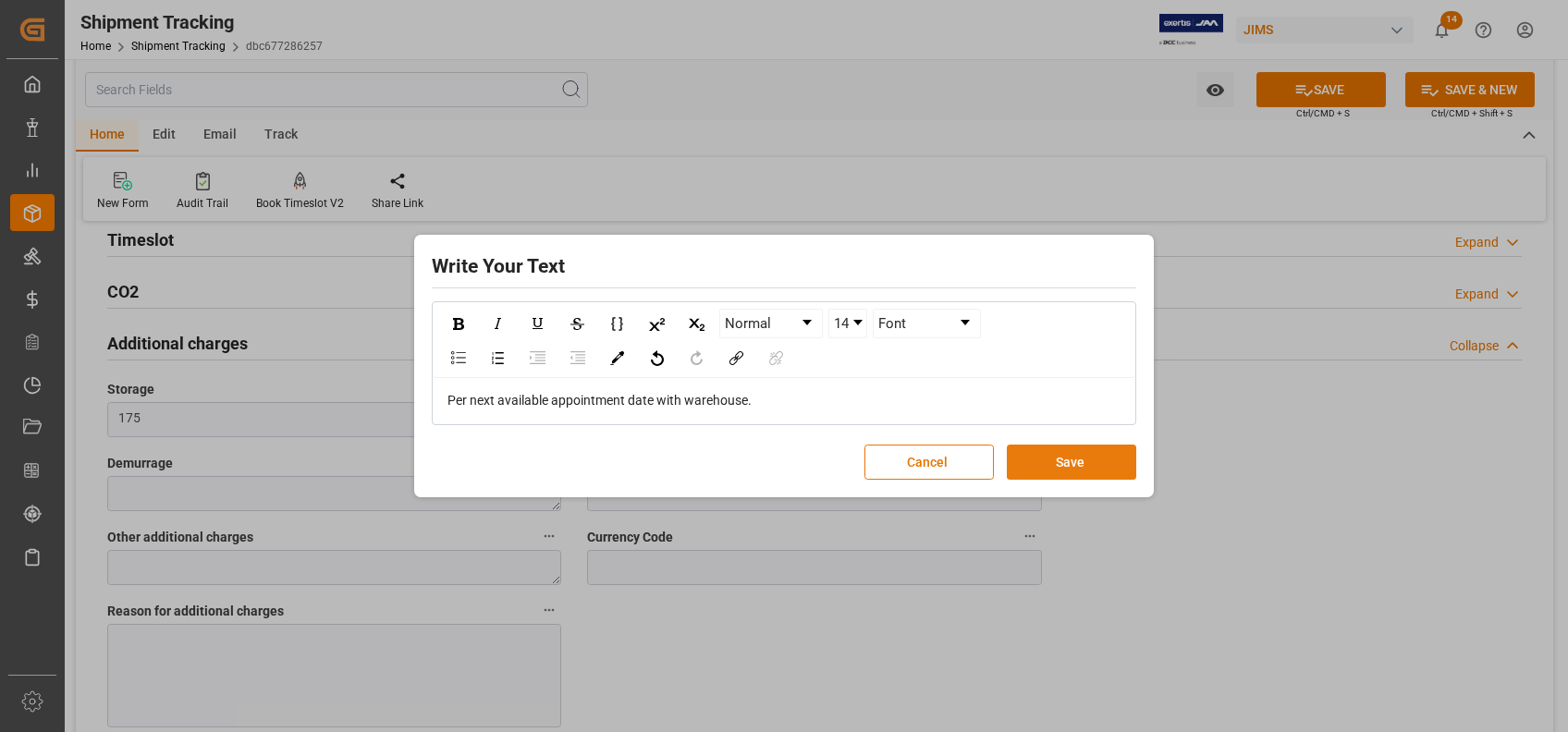 click on "Save" at bounding box center (1072, 462) 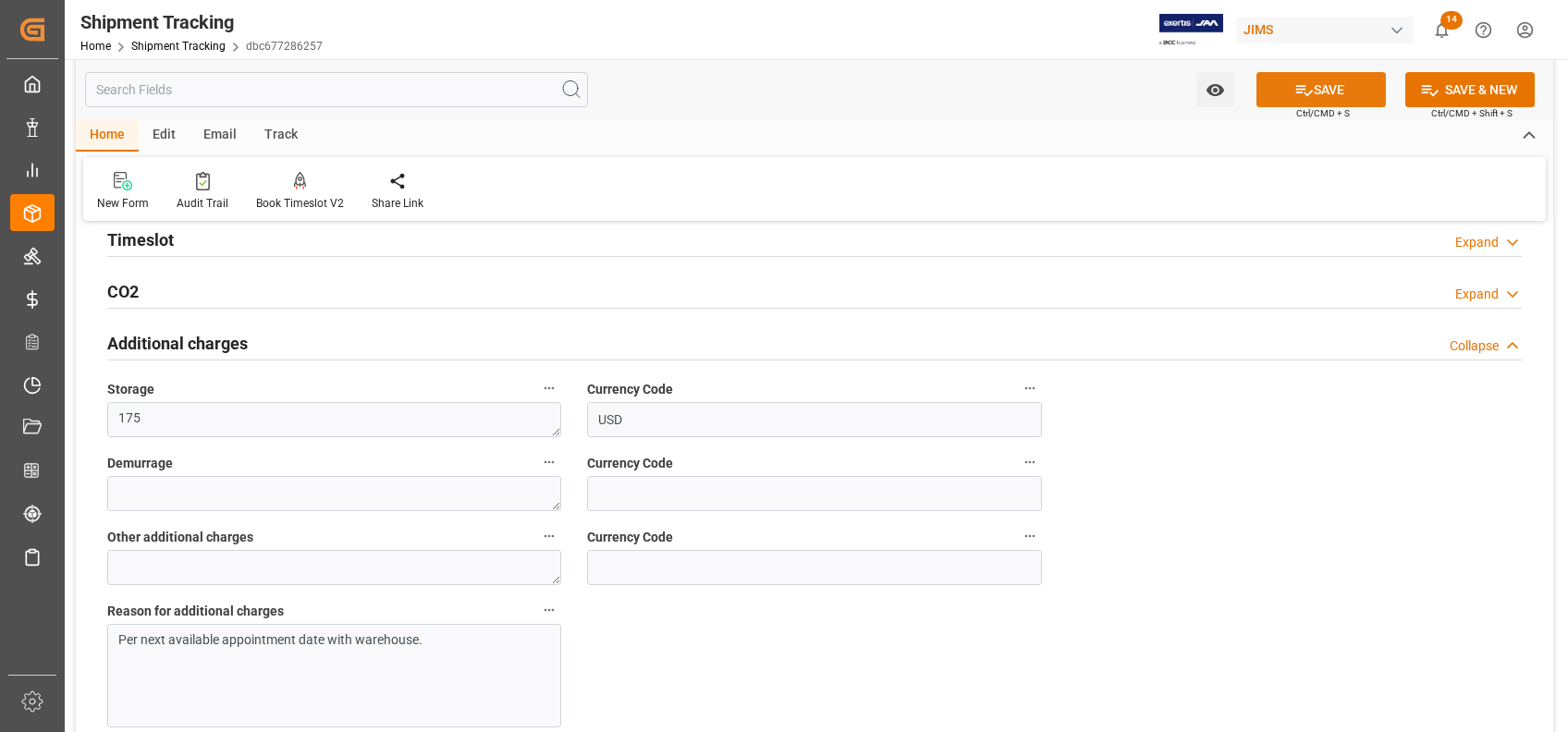 click on "SAVE" at bounding box center [1321, 90] 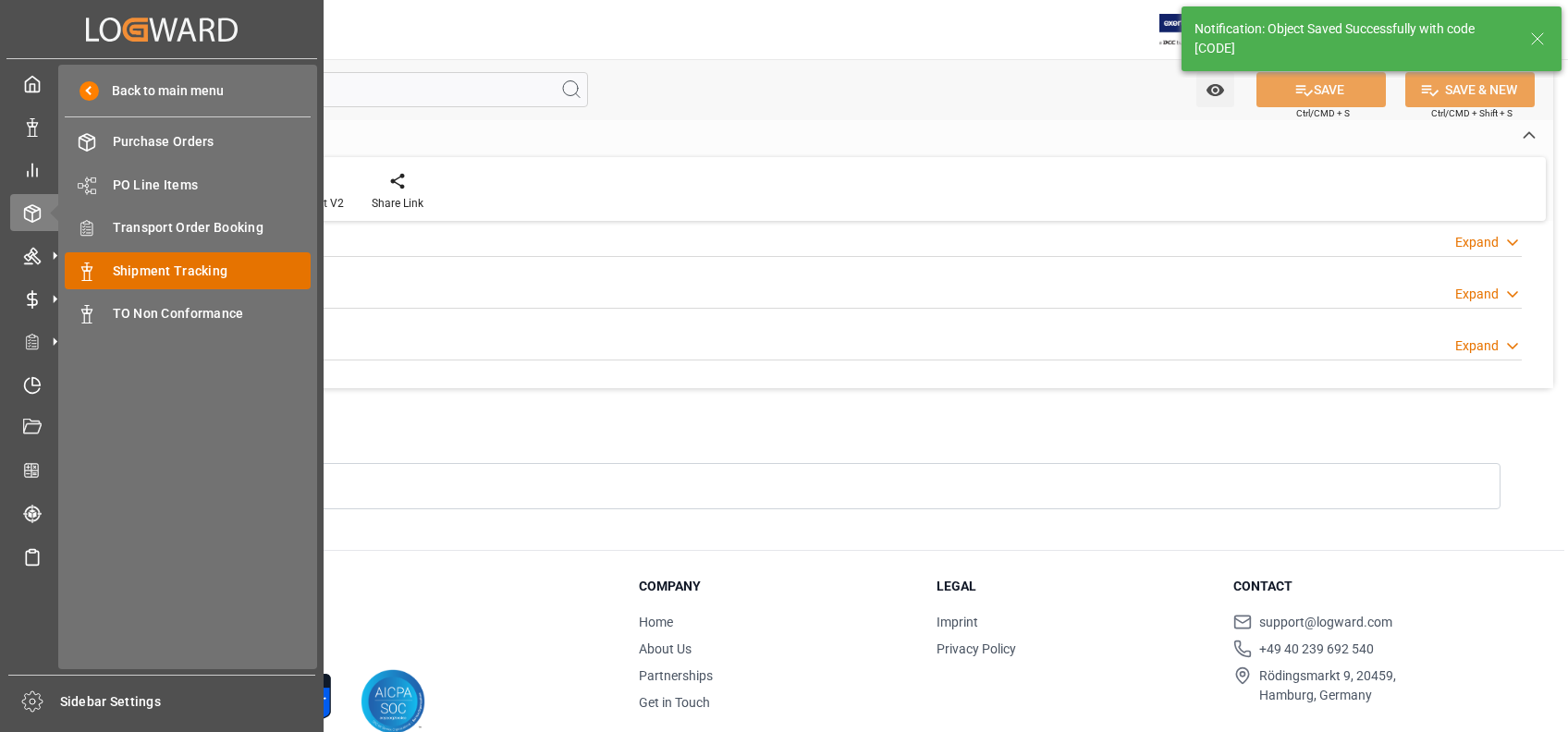 click on "Shipment Tracking" at bounding box center [212, 271] 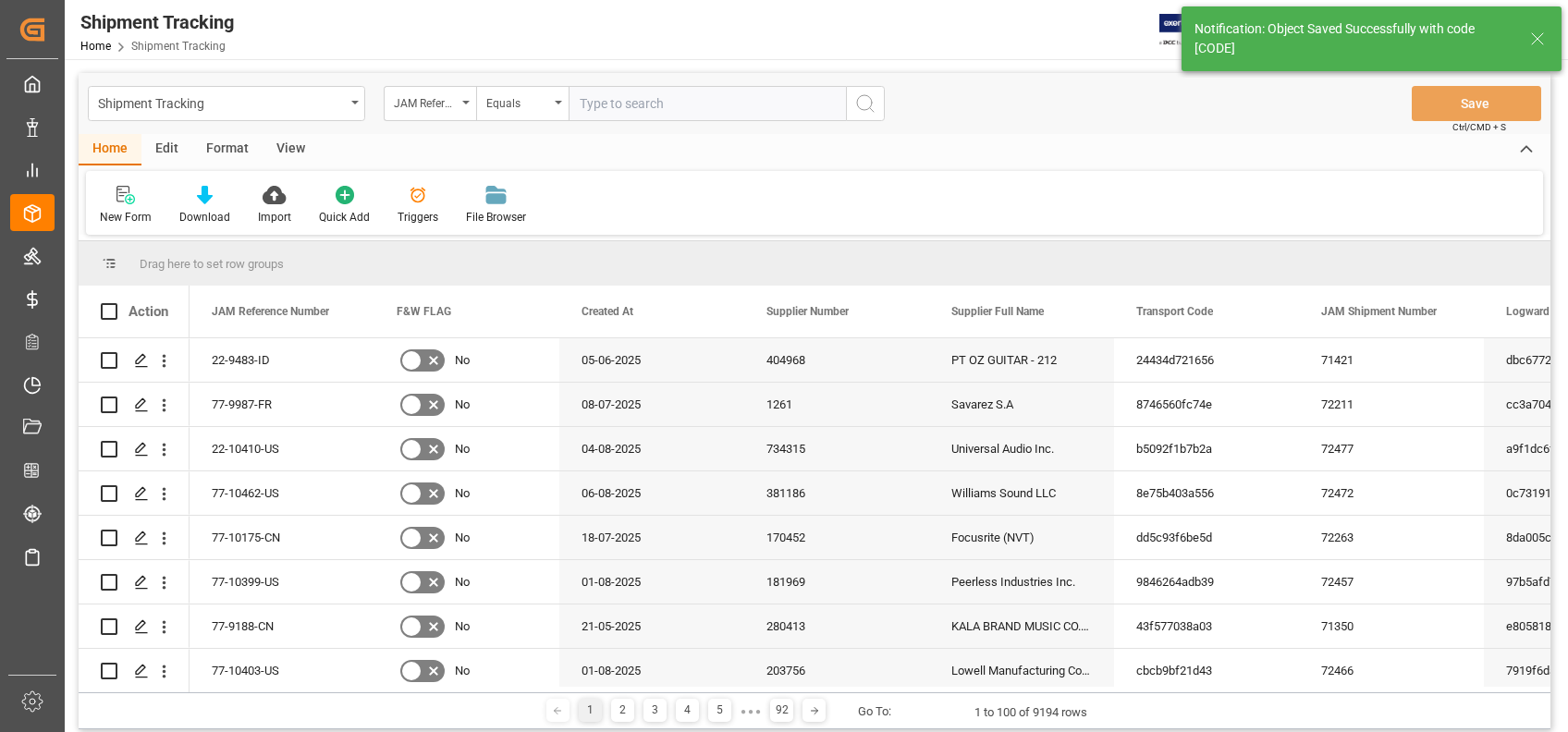 click at bounding box center (707, 104) 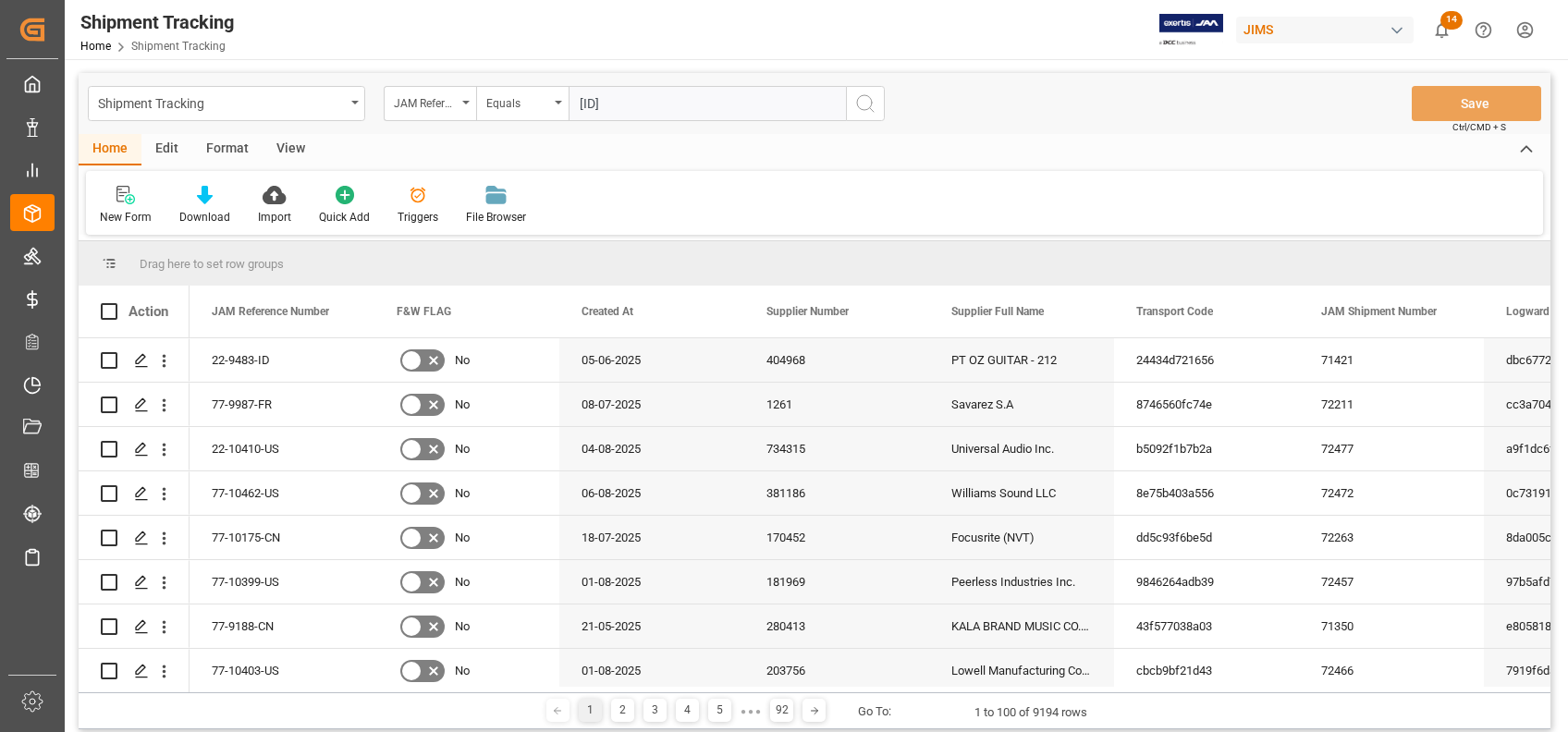 type on "[ID]" 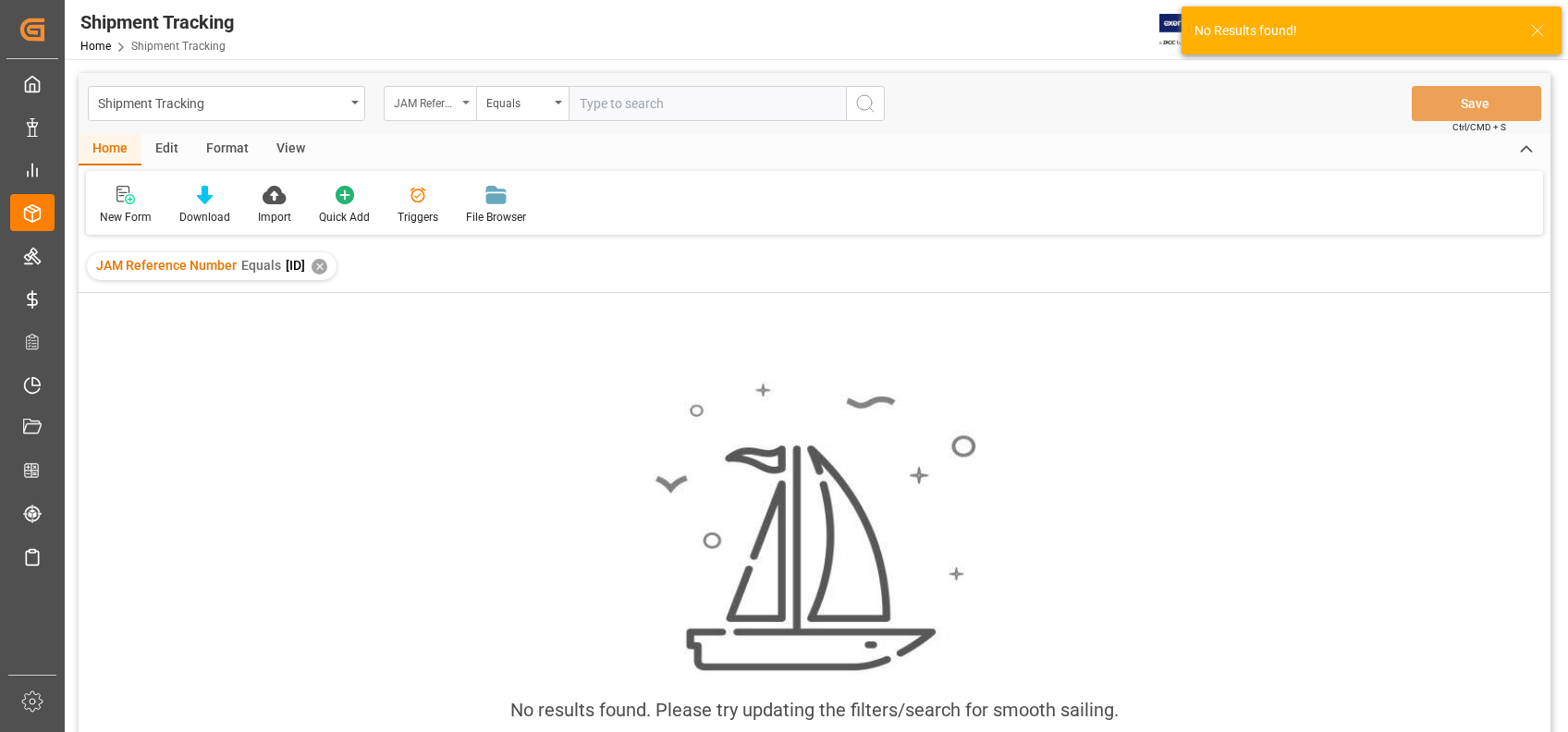 click on "JAM Reference Number" at bounding box center [425, 101] 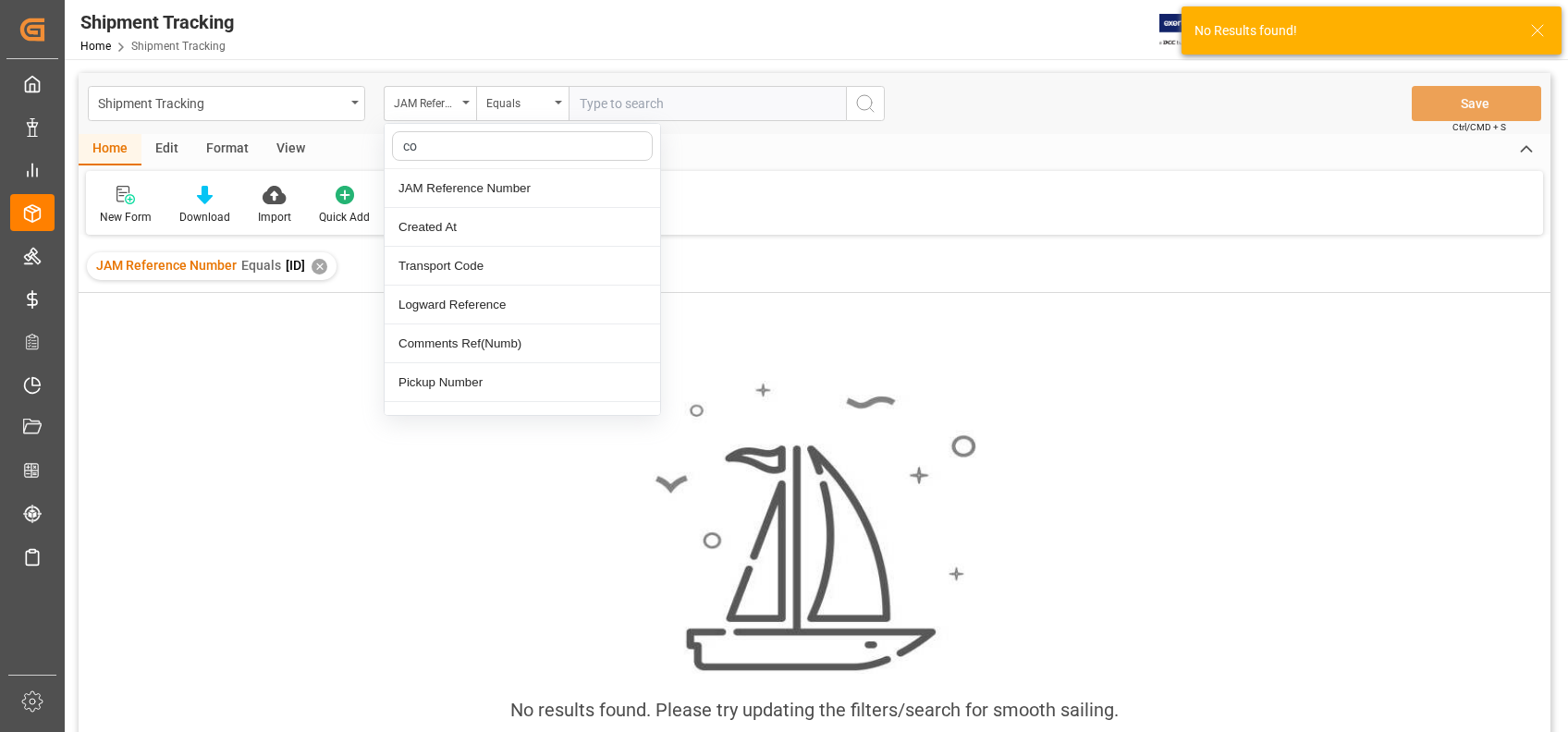 type on "con" 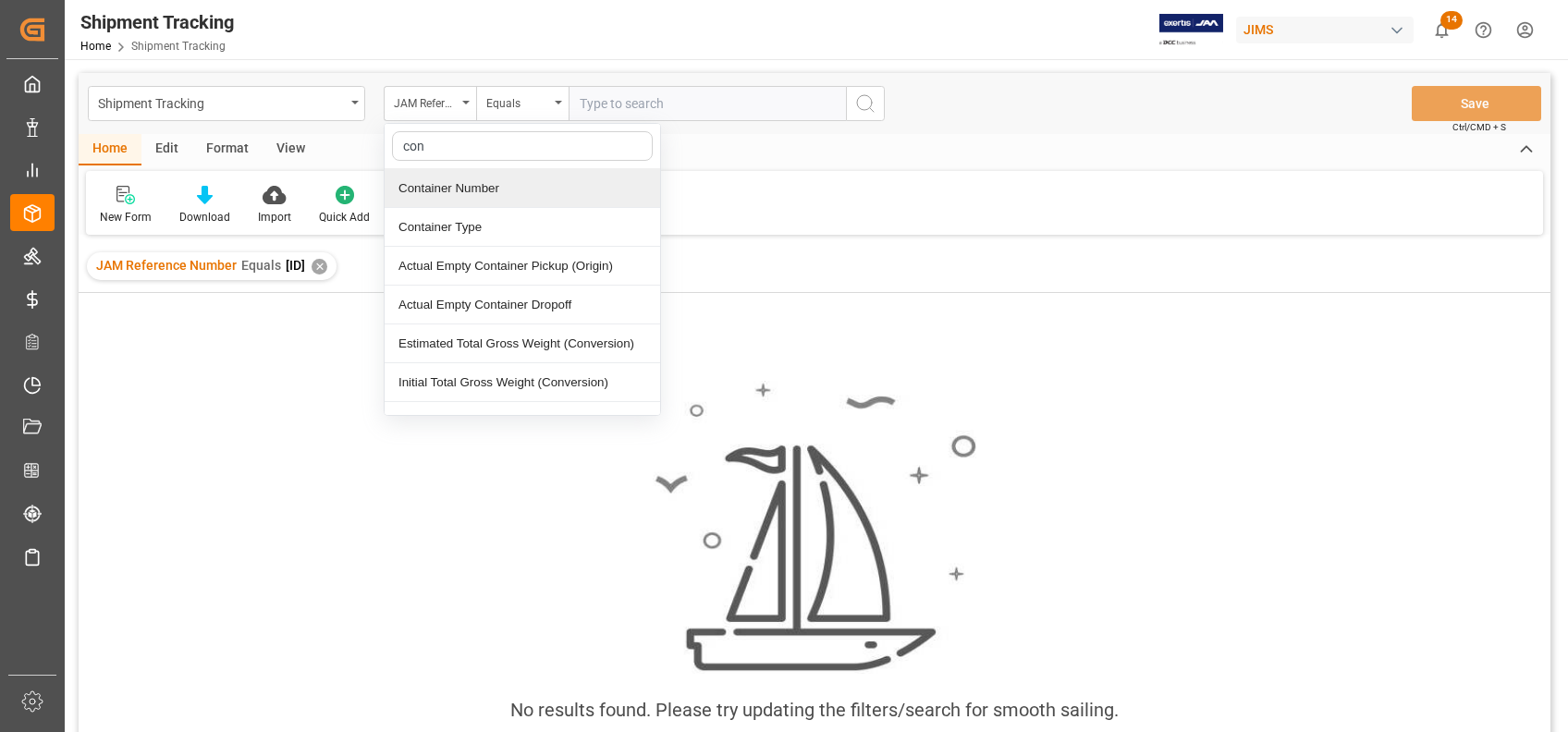 click on "Container Number" at bounding box center (522, 189) 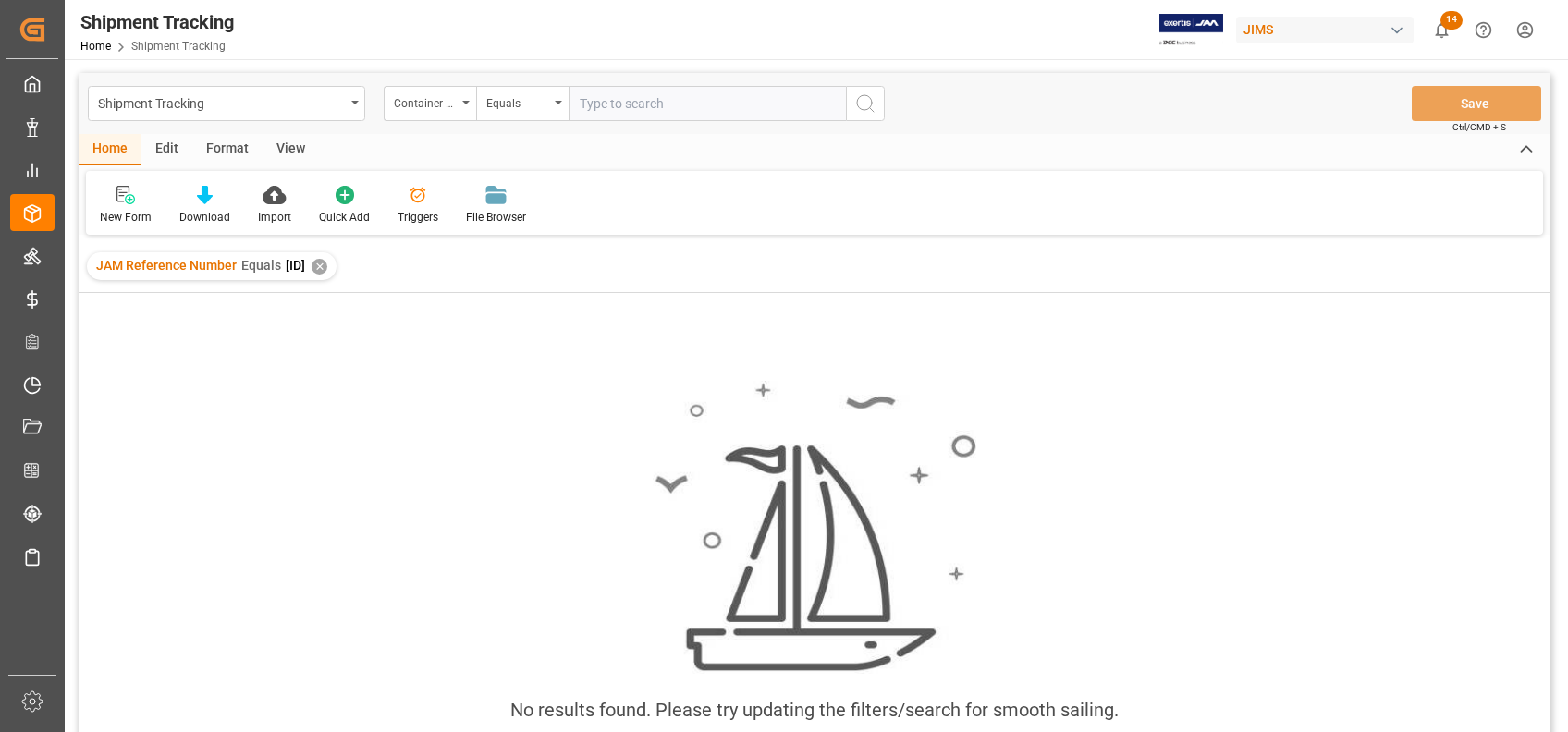 click at bounding box center (707, 104) 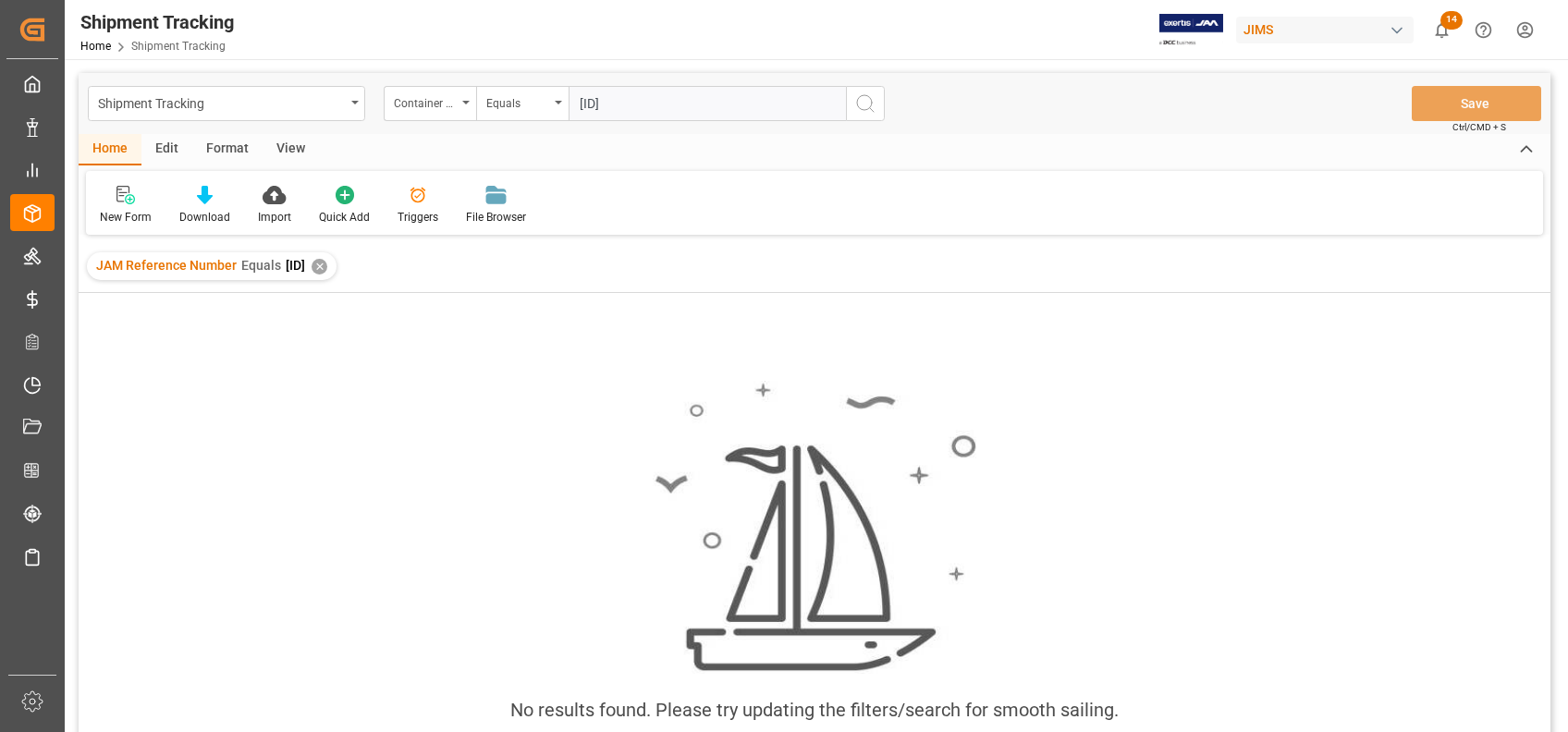type on "[ID]" 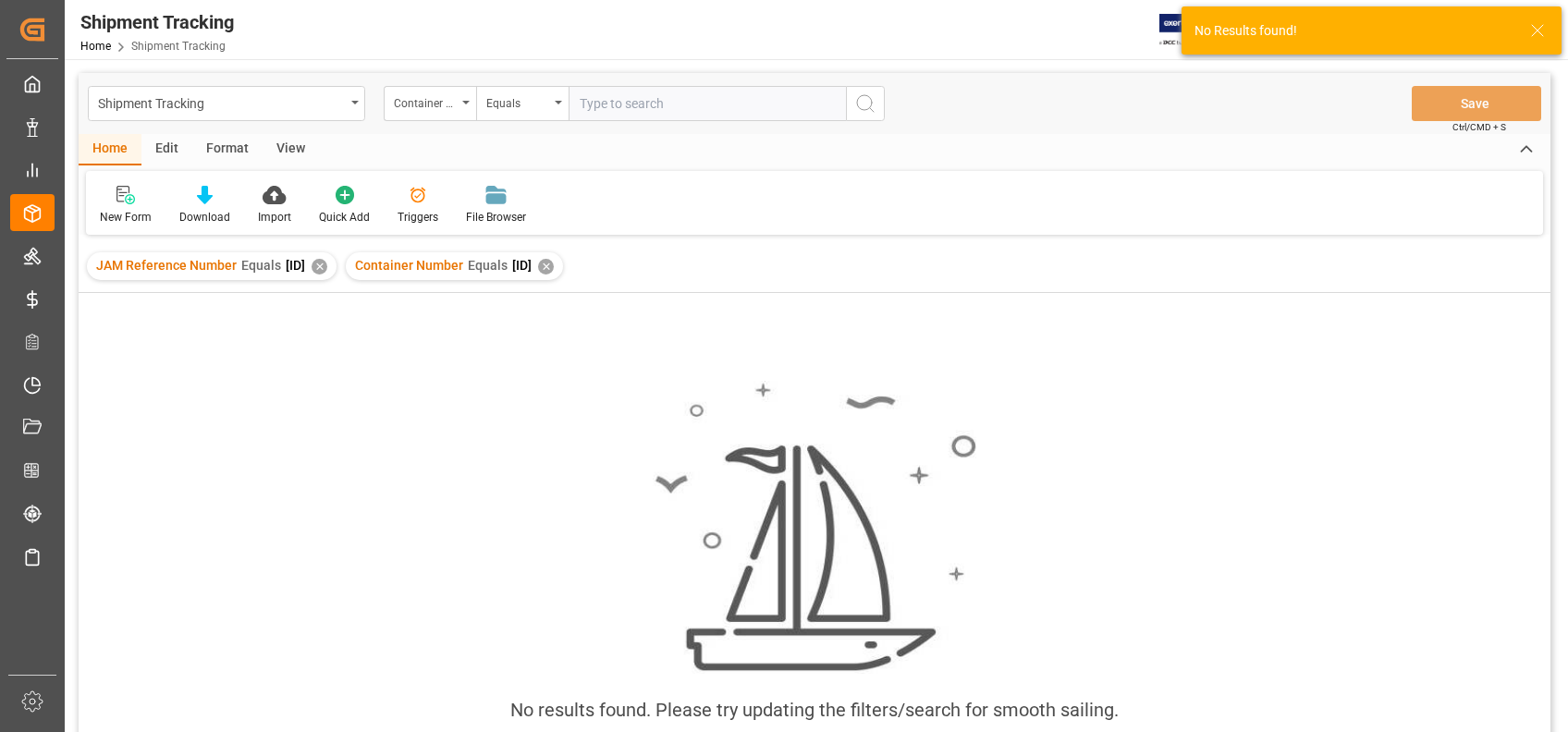 click on "✕" at bounding box center [319, 266] 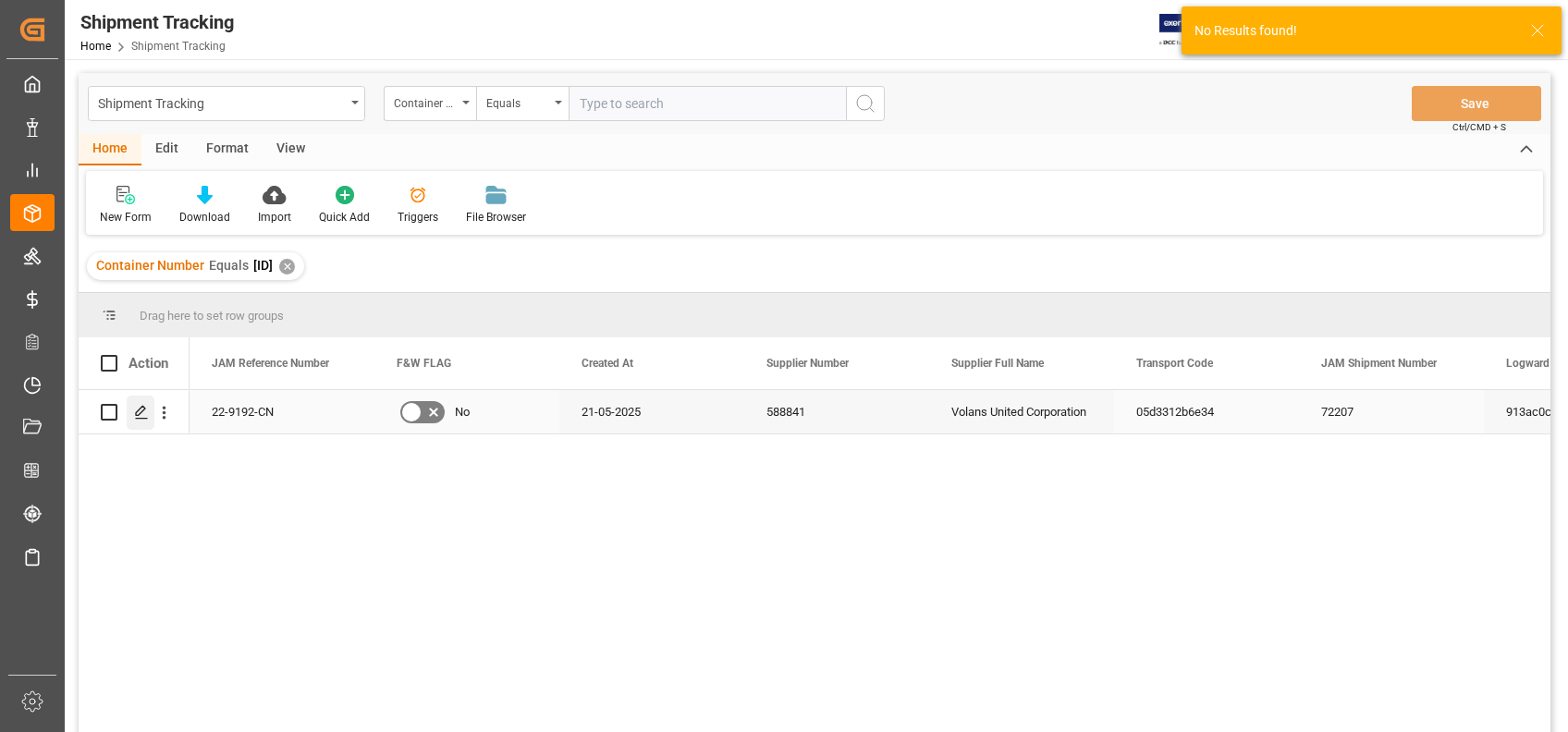 click 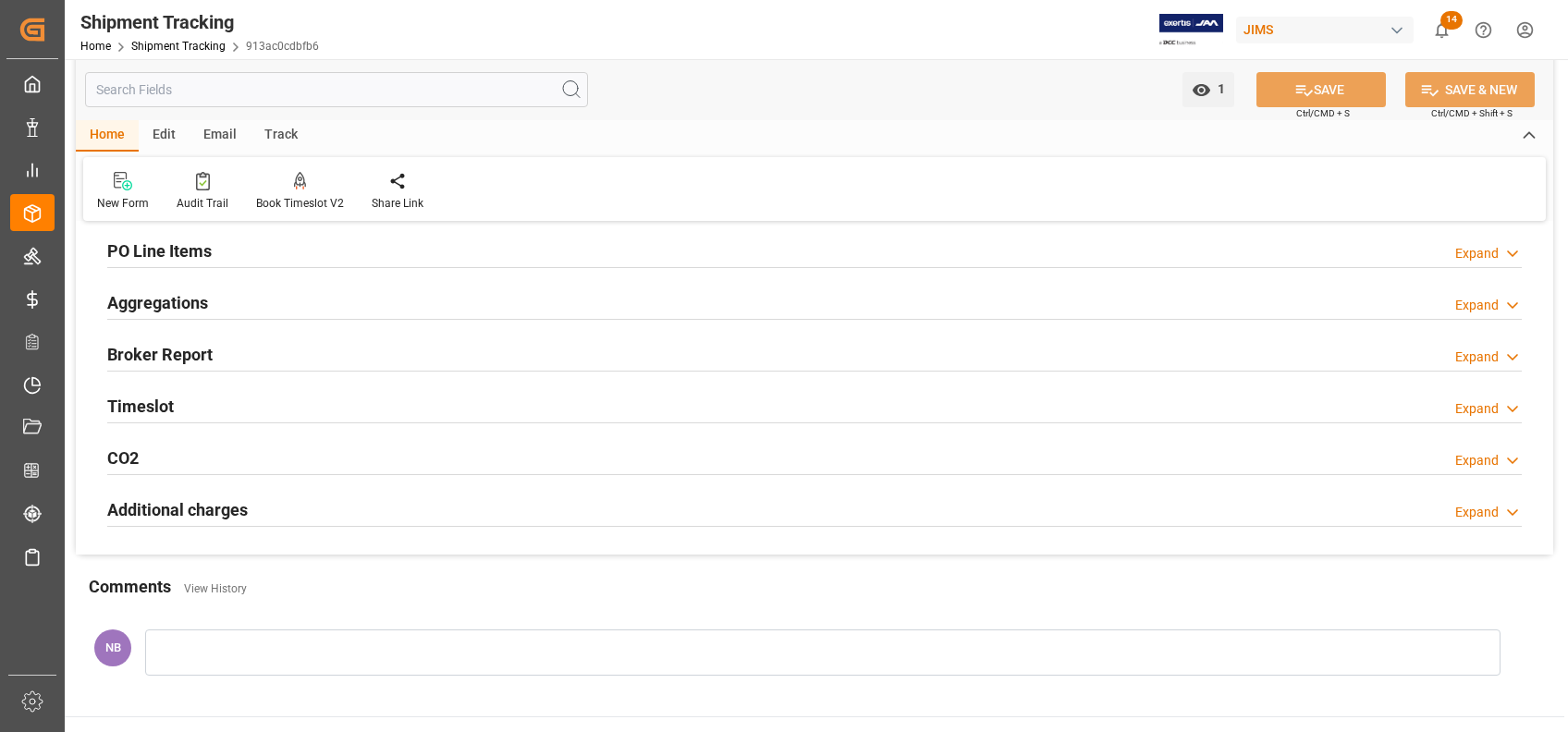 scroll, scrollTop: 370, scrollLeft: 0, axis: vertical 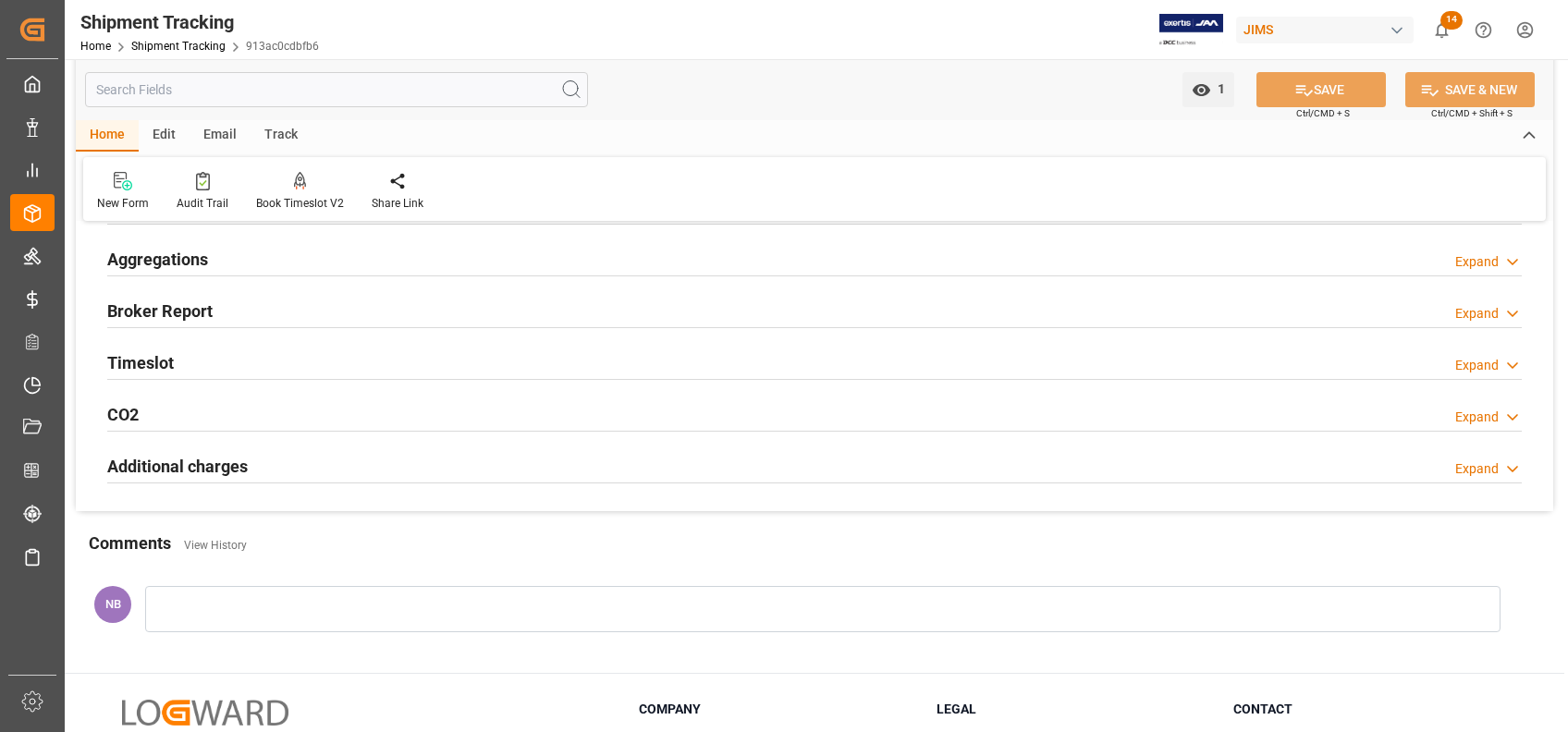 click on "Additional charges" at bounding box center [178, 466] 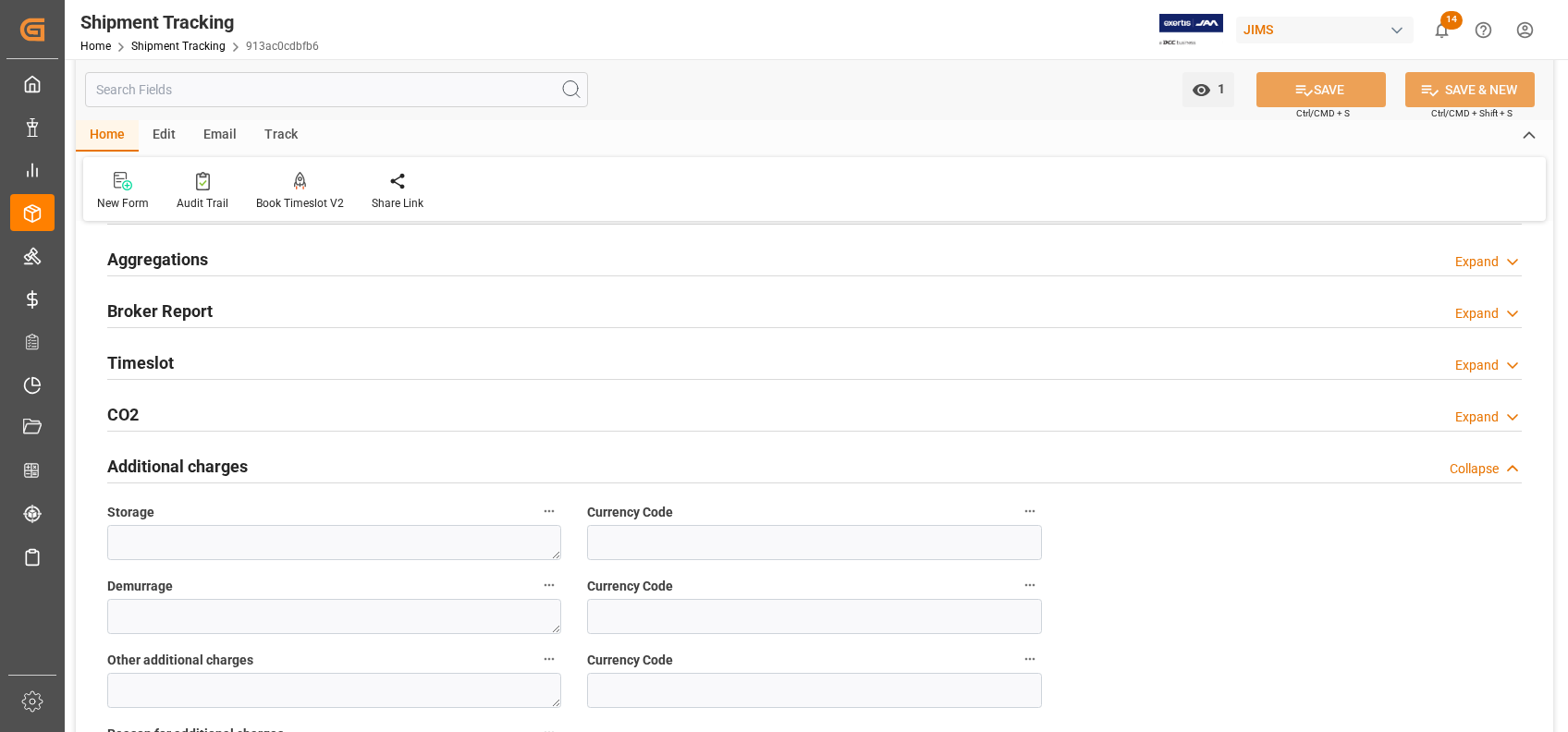 scroll, scrollTop: 493, scrollLeft: 0, axis: vertical 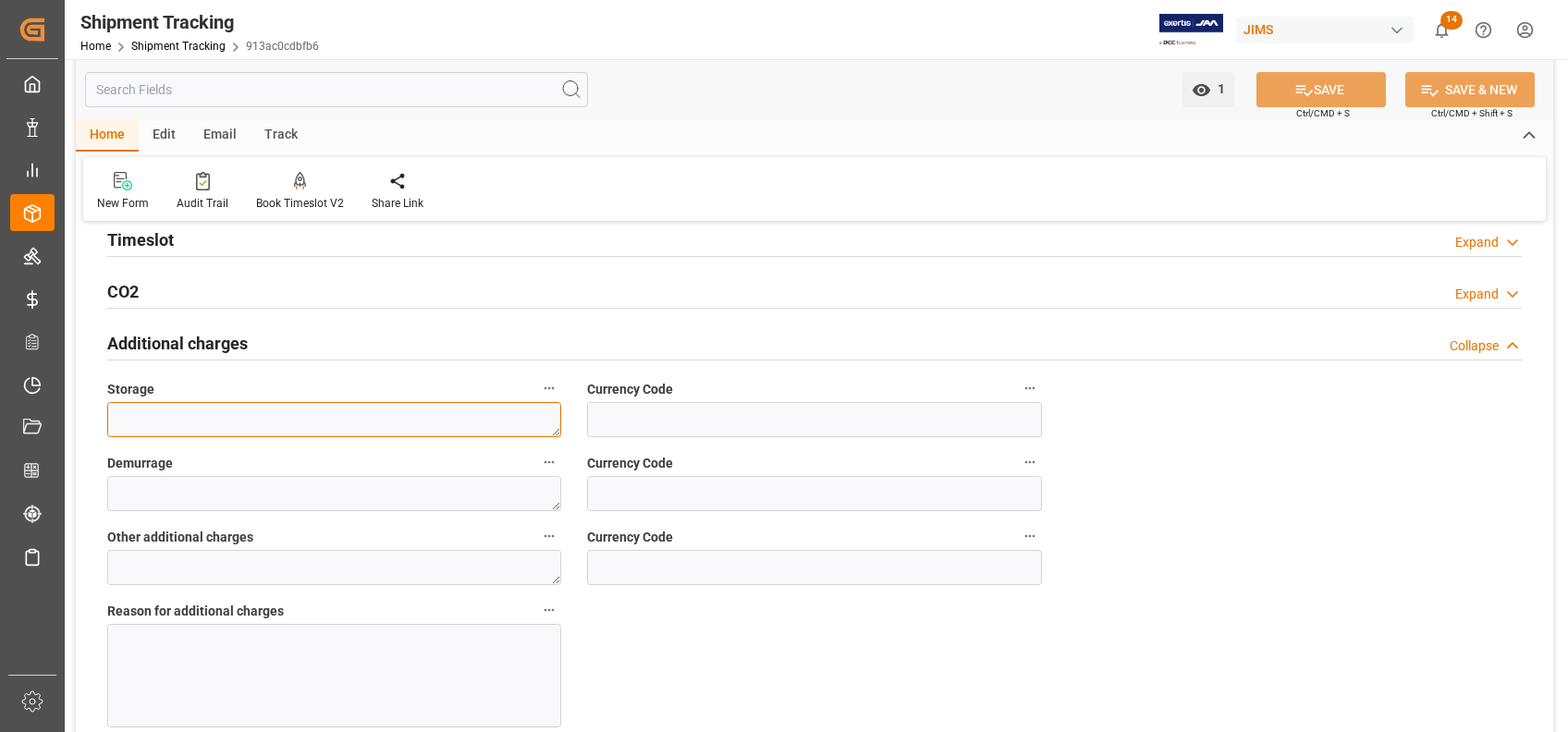 click at bounding box center (334, 420) 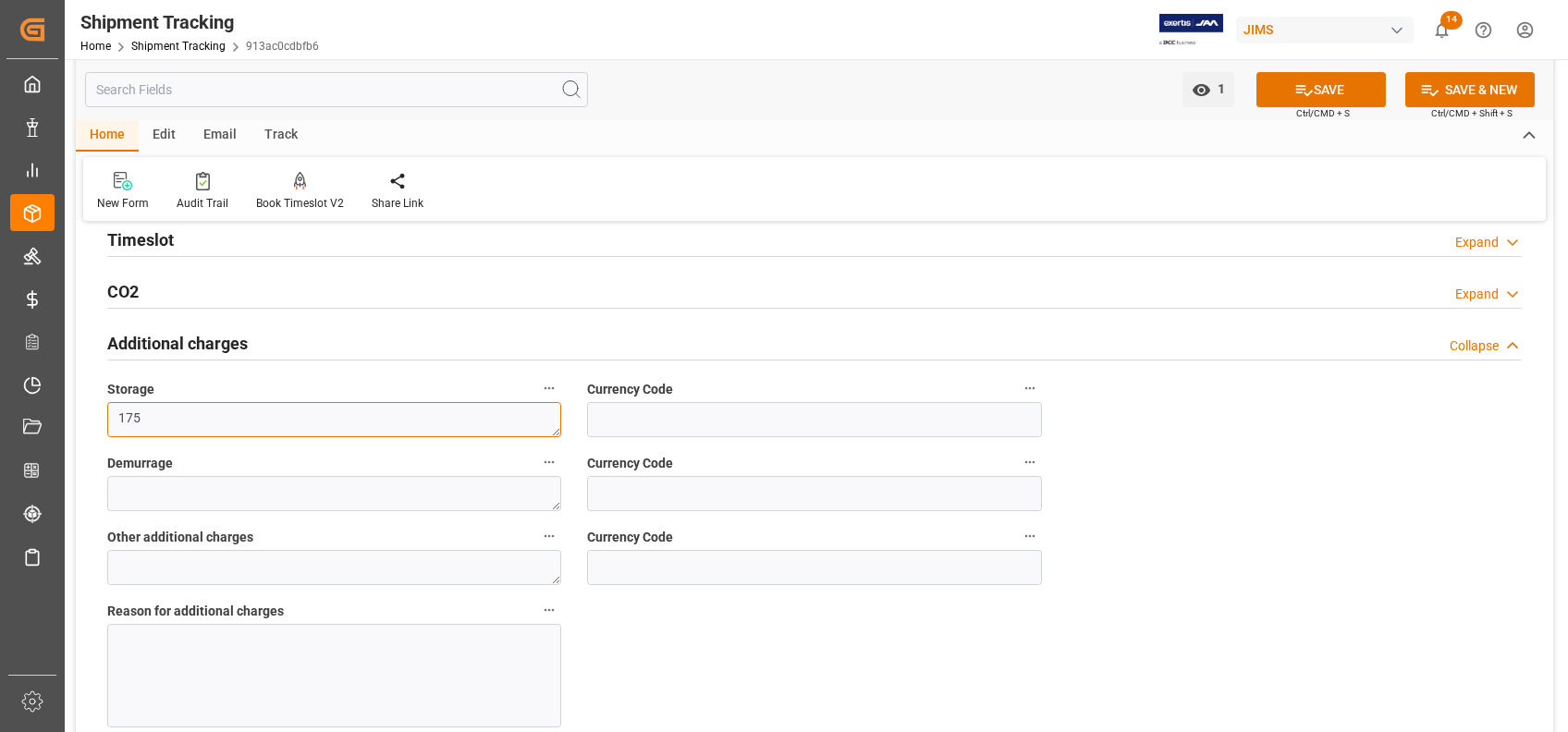 type on "175" 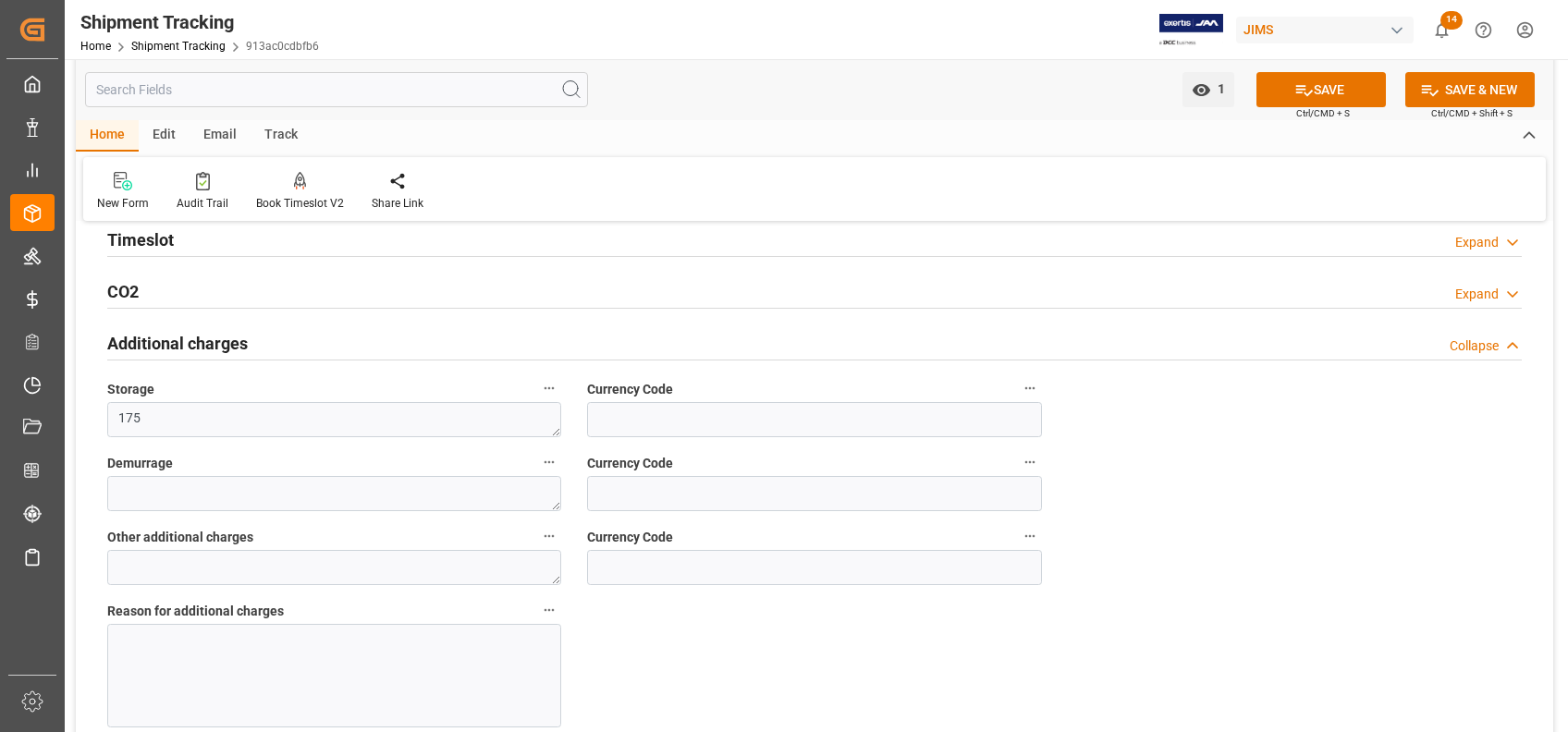 click on "Currency Code" at bounding box center [630, 389] 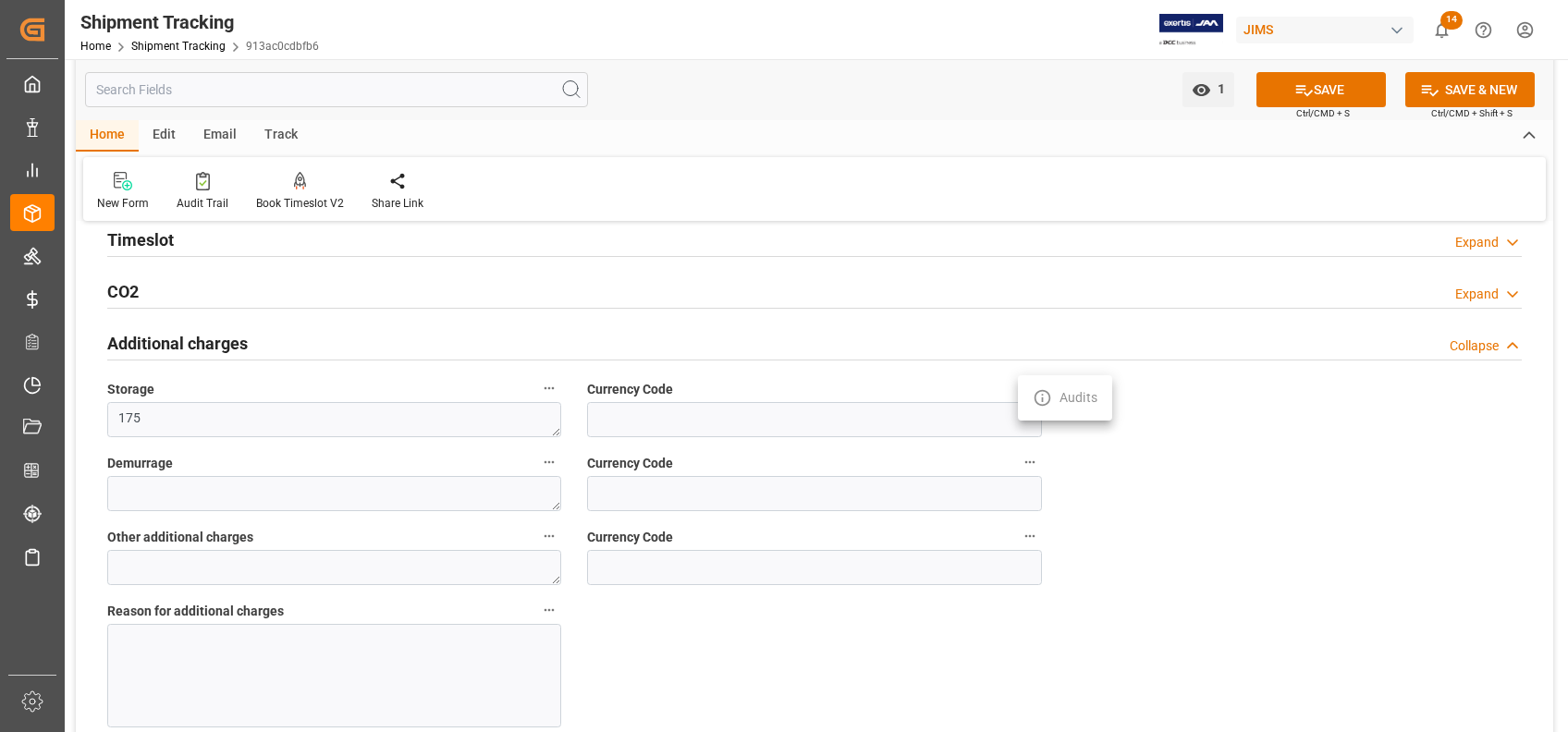 click at bounding box center (784, 366) 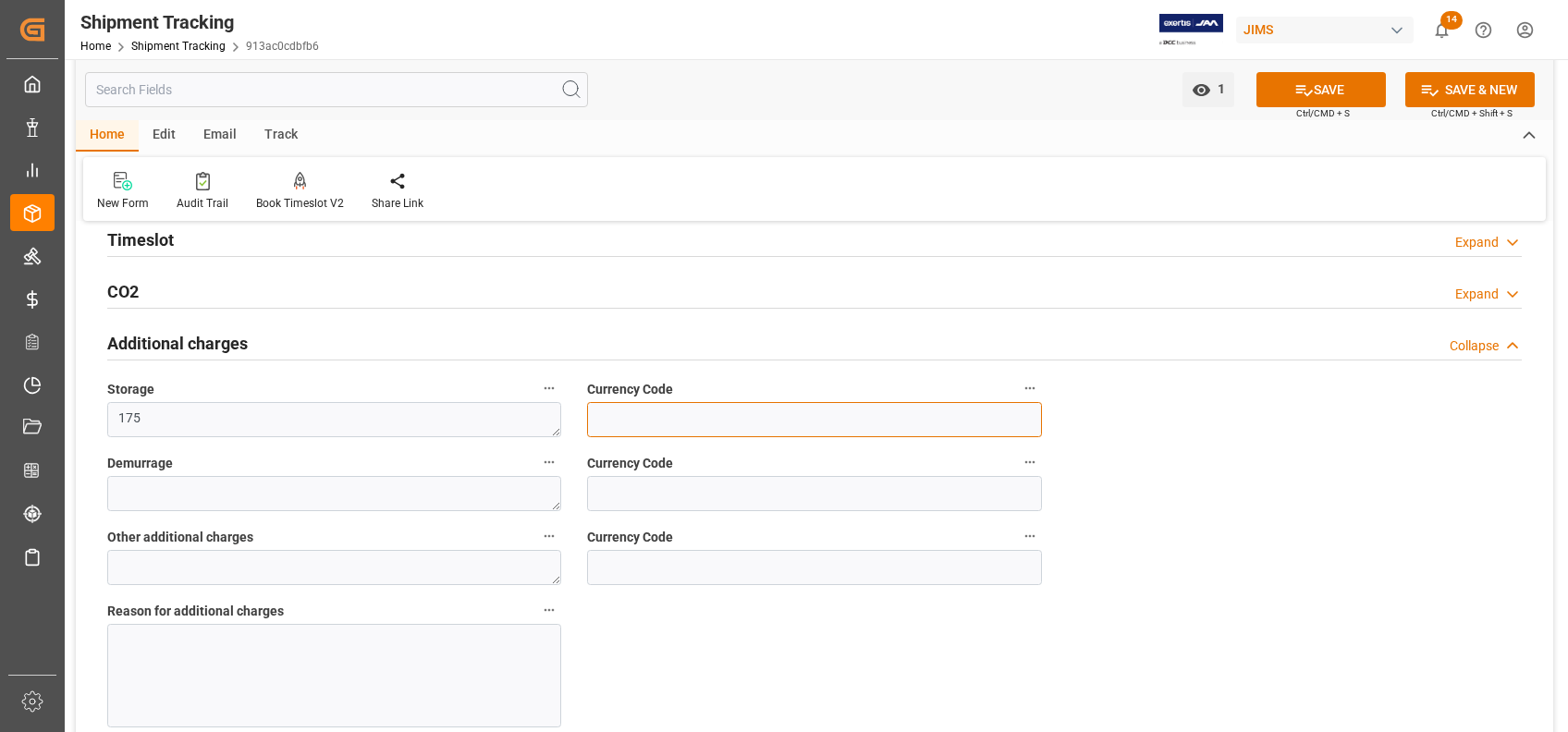 click at bounding box center [814, 420] 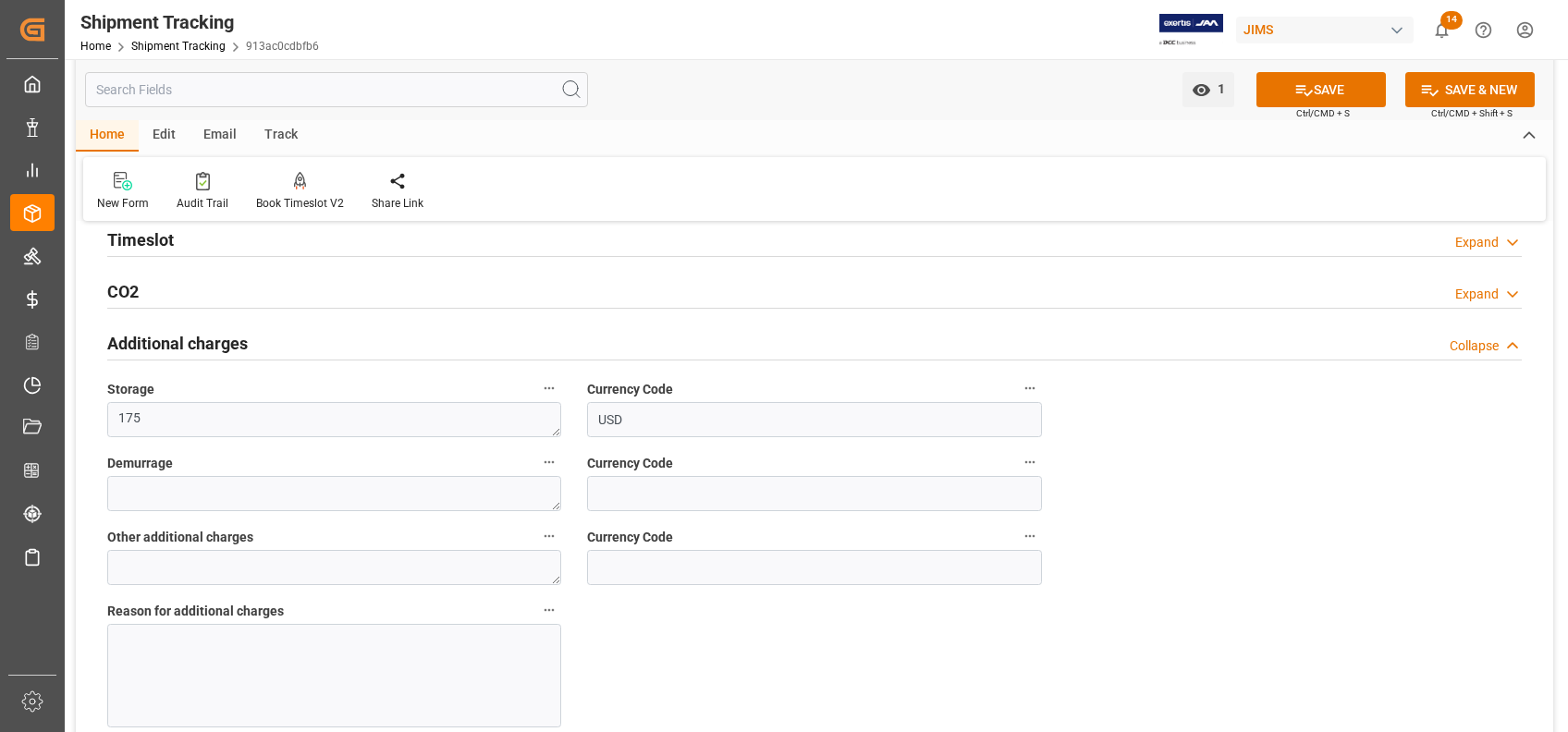 click at bounding box center (334, 676) 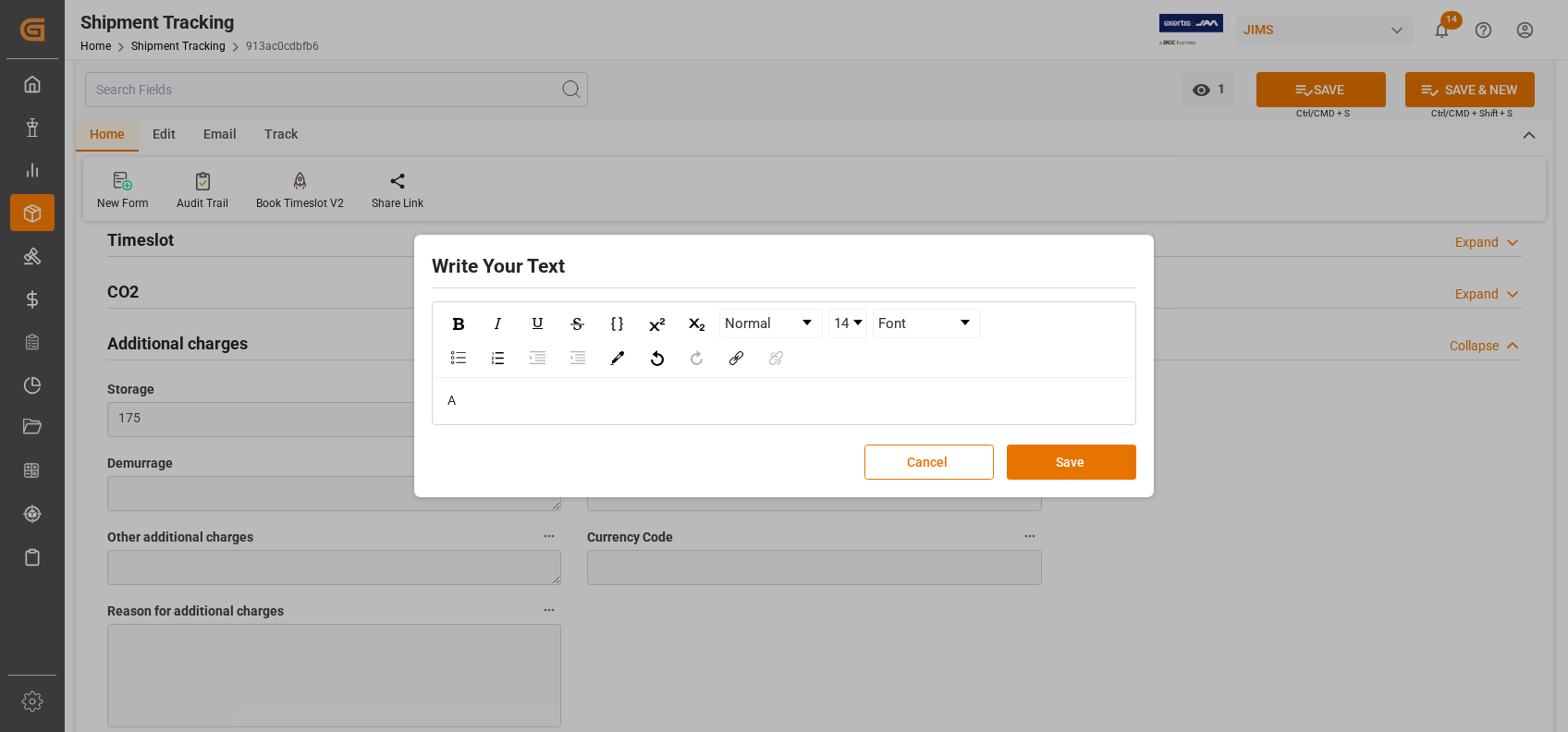 type 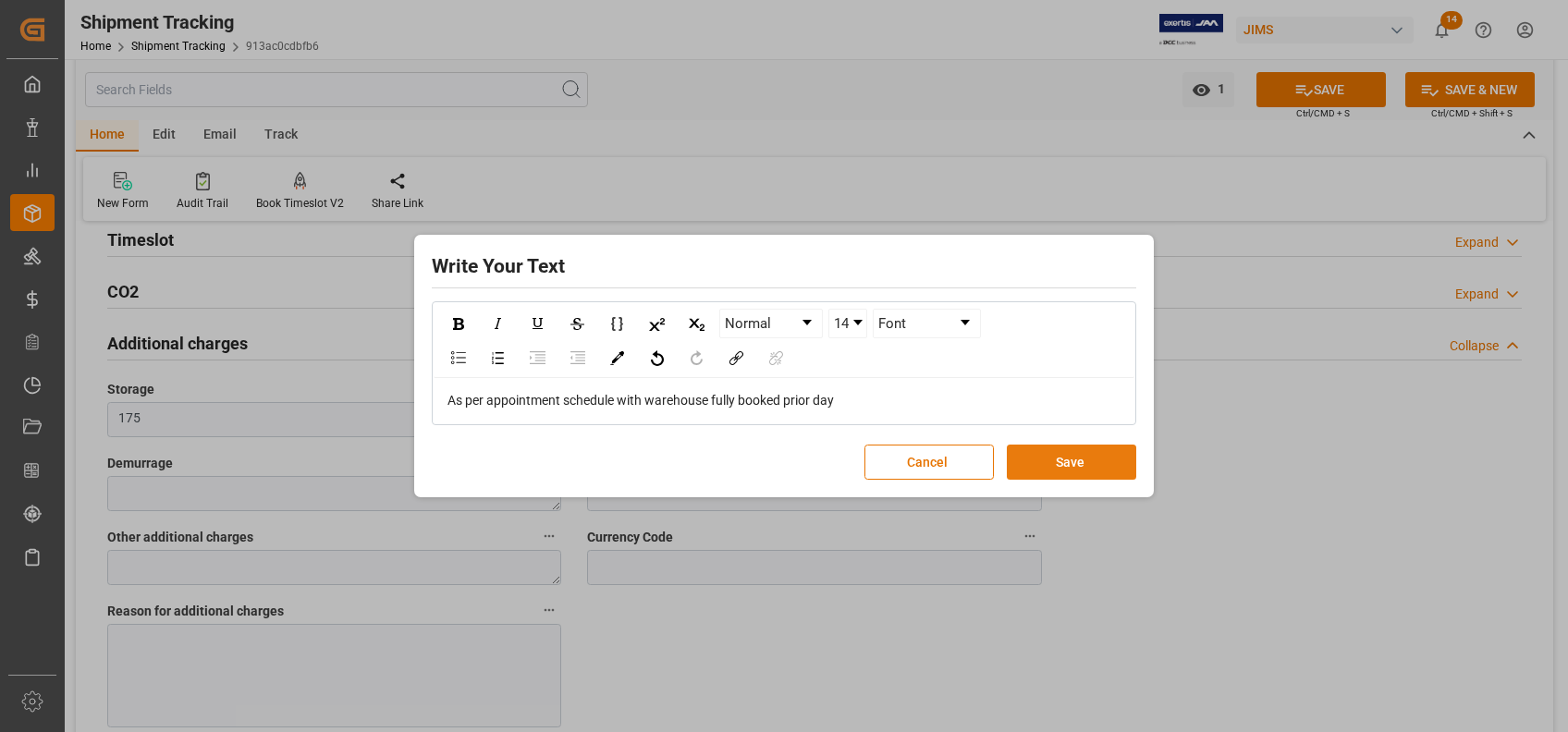 click on "Save" at bounding box center (1072, 462) 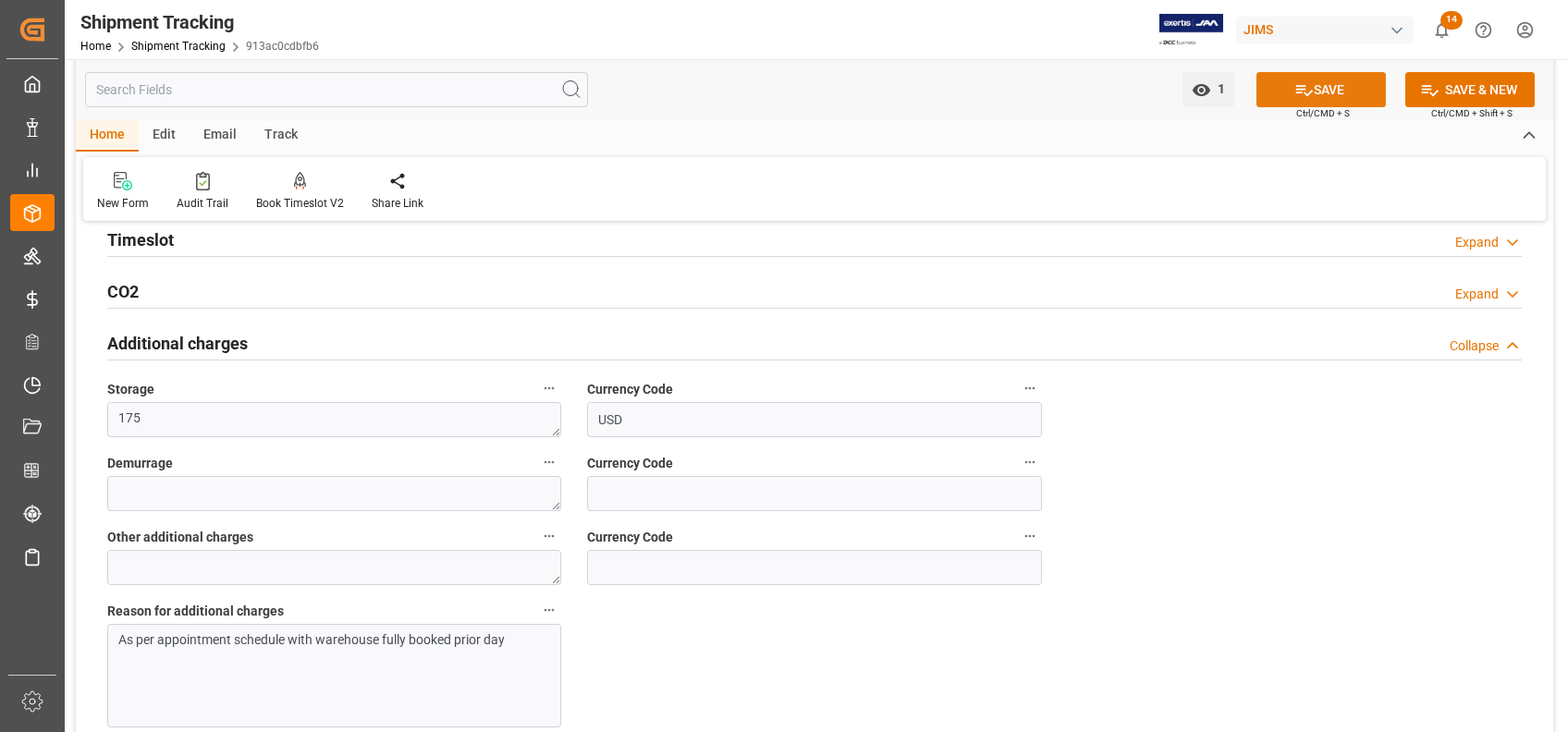 click 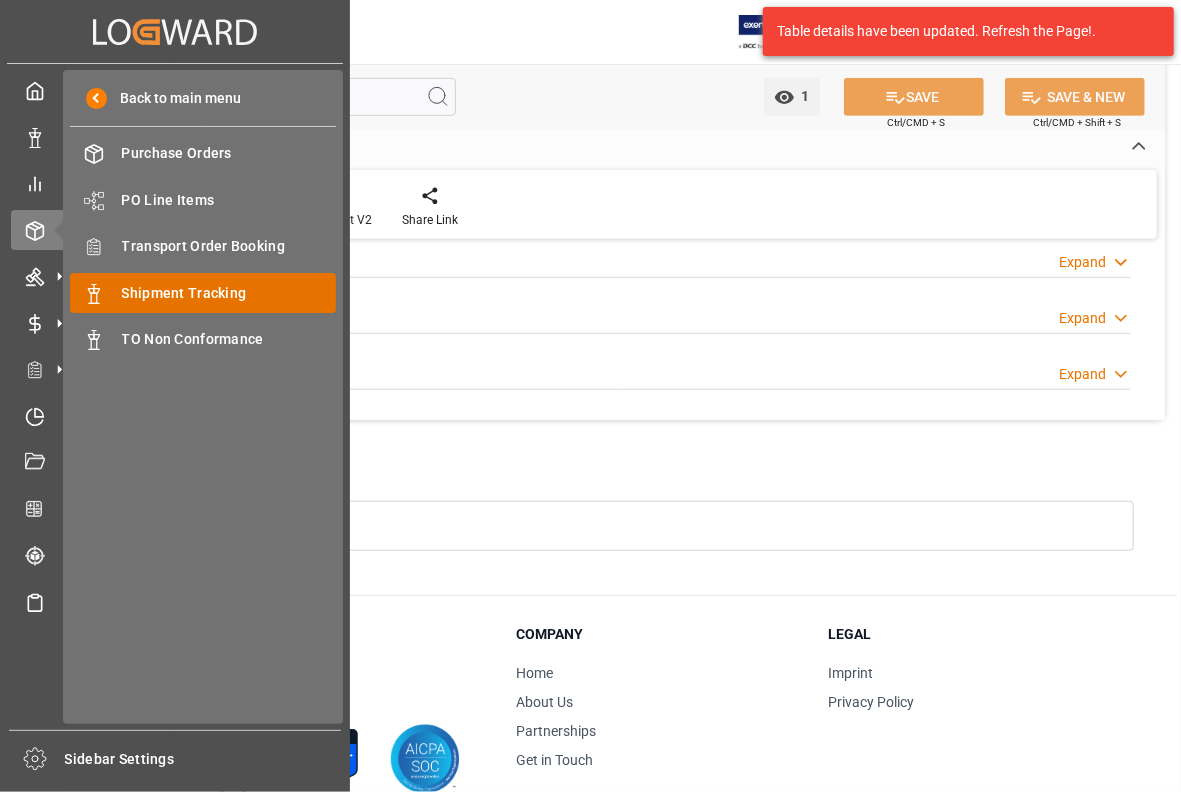 click on "Shipment Tracking" at bounding box center (229, 293) 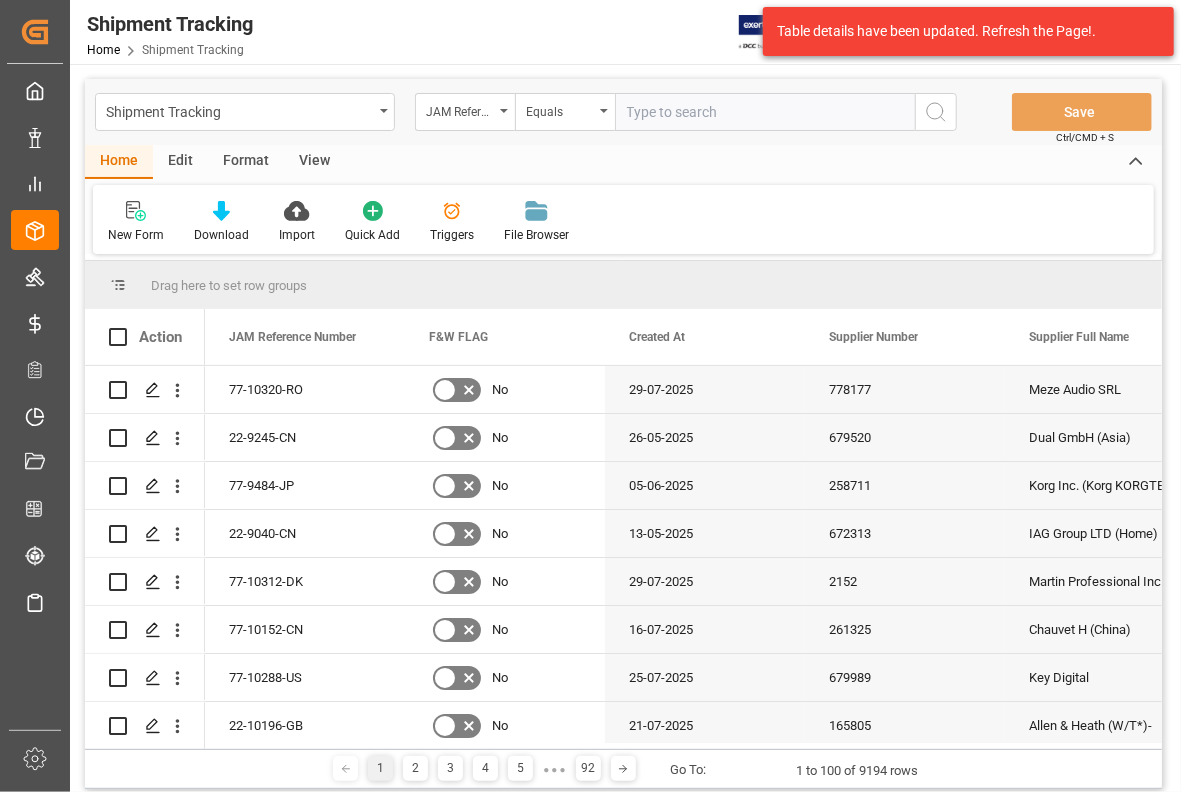 click at bounding box center (765, 112) 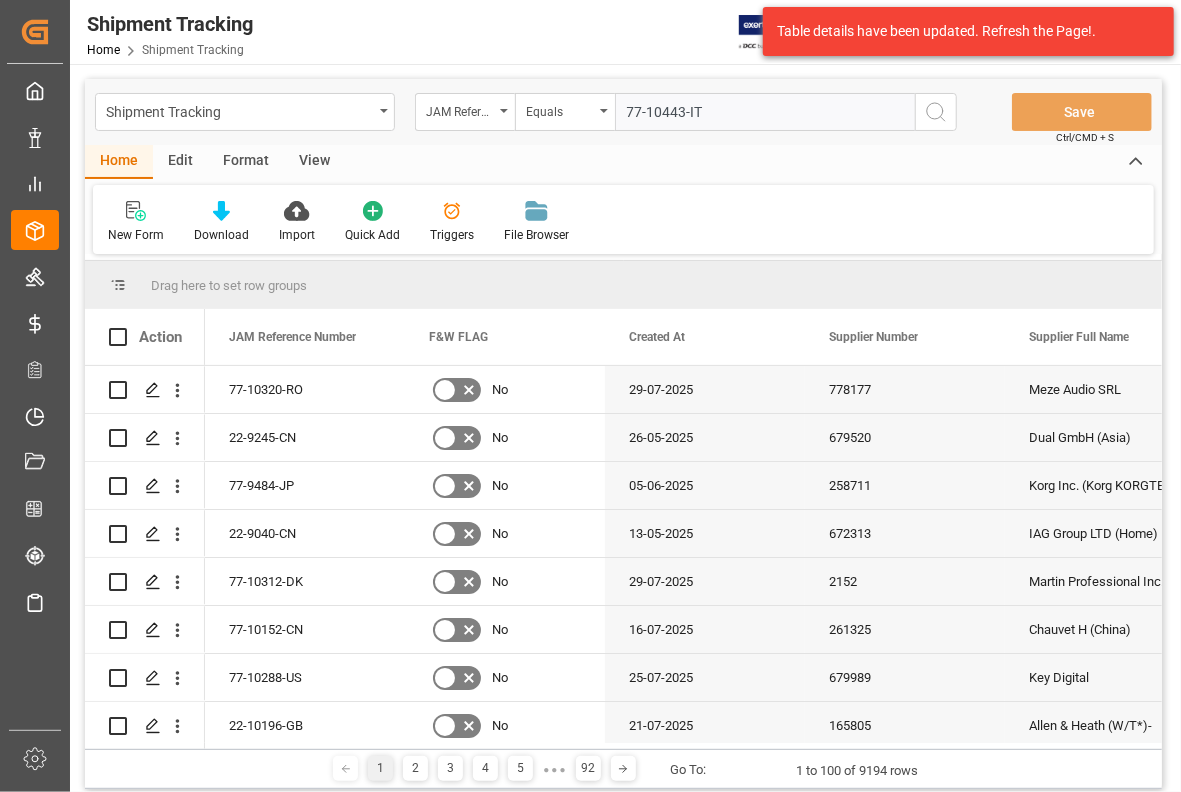 type on "77-10443-IT" 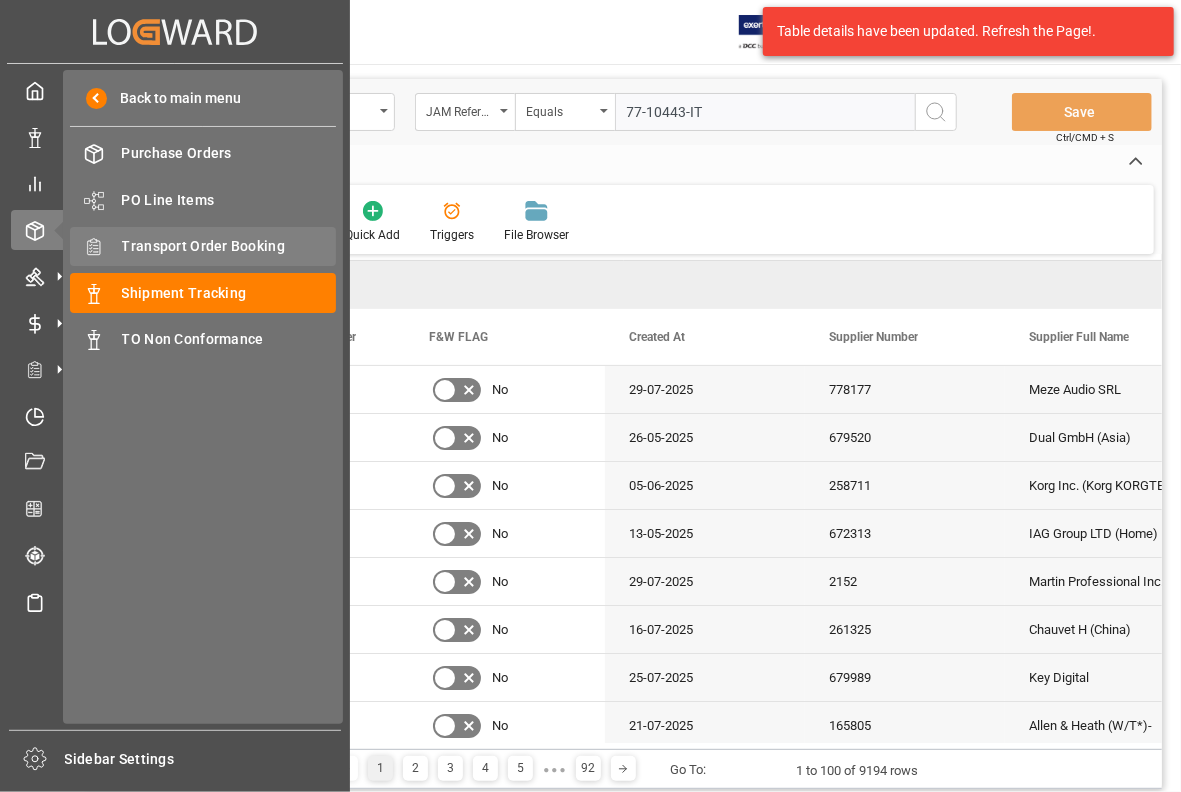 click on "Transport Order Booking Transport Order Booking" at bounding box center [203, 246] 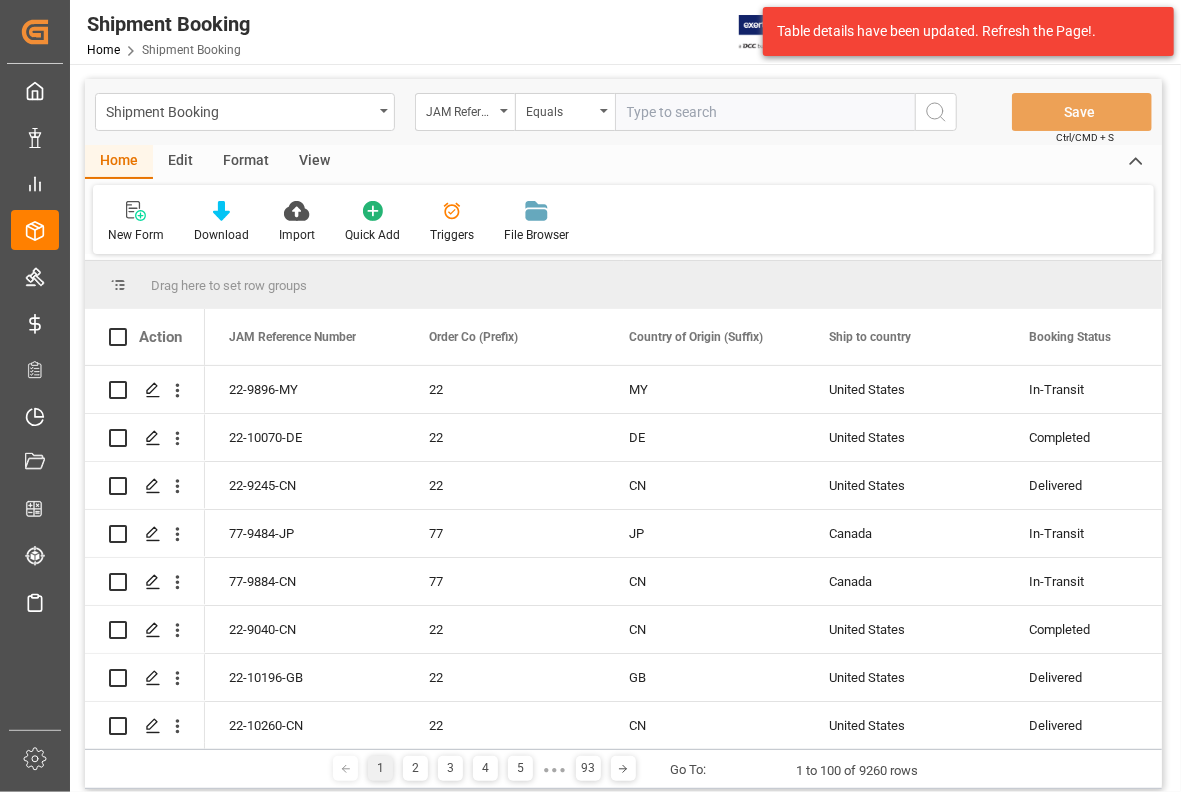 click at bounding box center (765, 112) 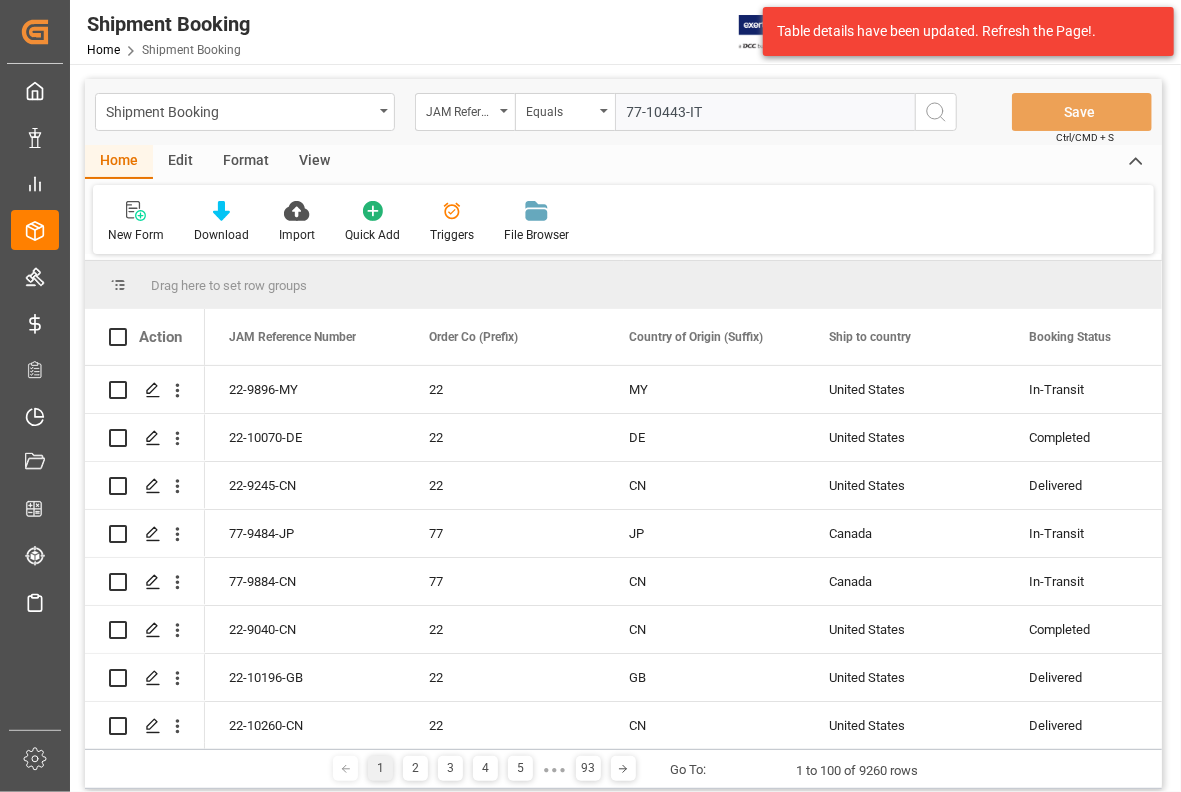 type on "77-10443-IT" 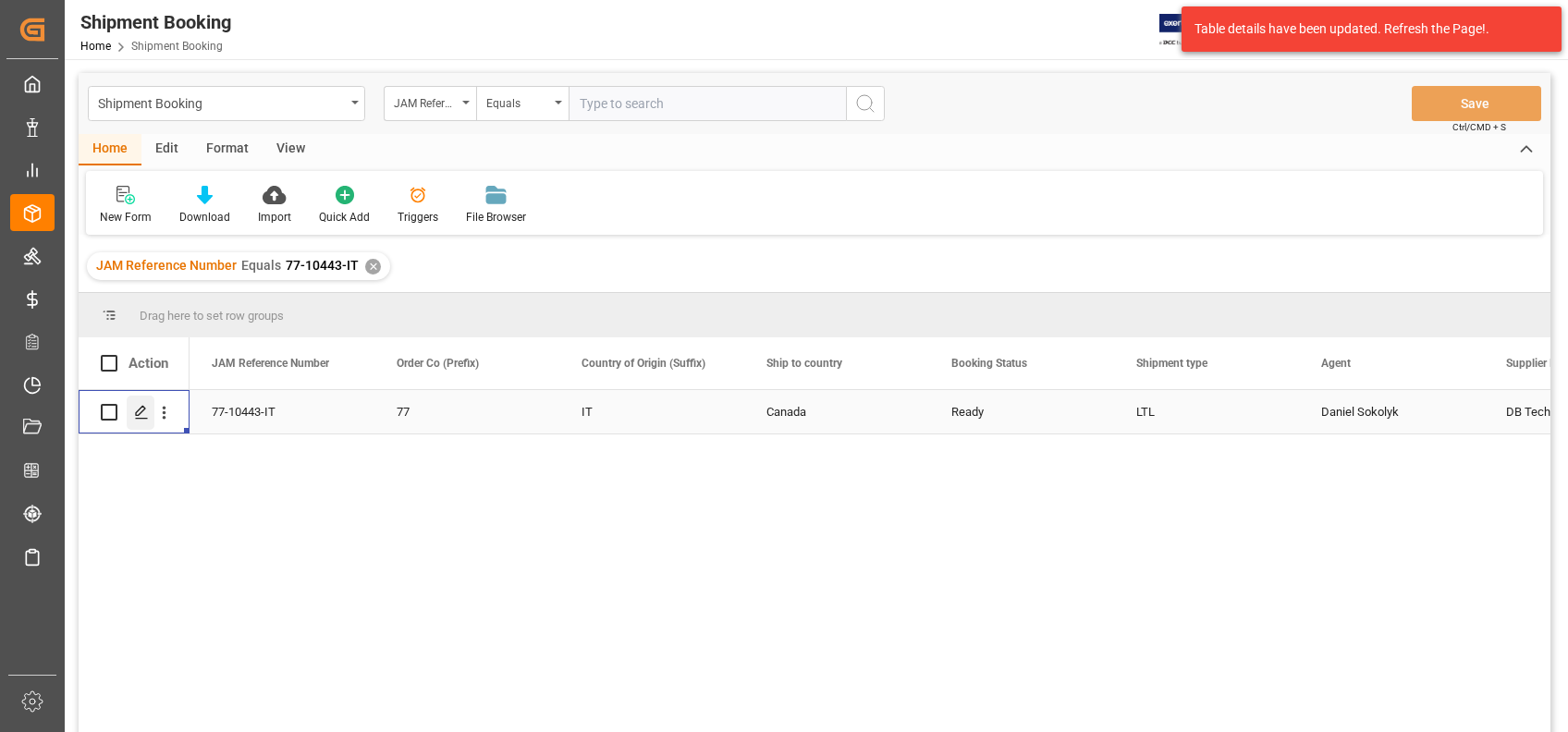 click at bounding box center (141, 412) 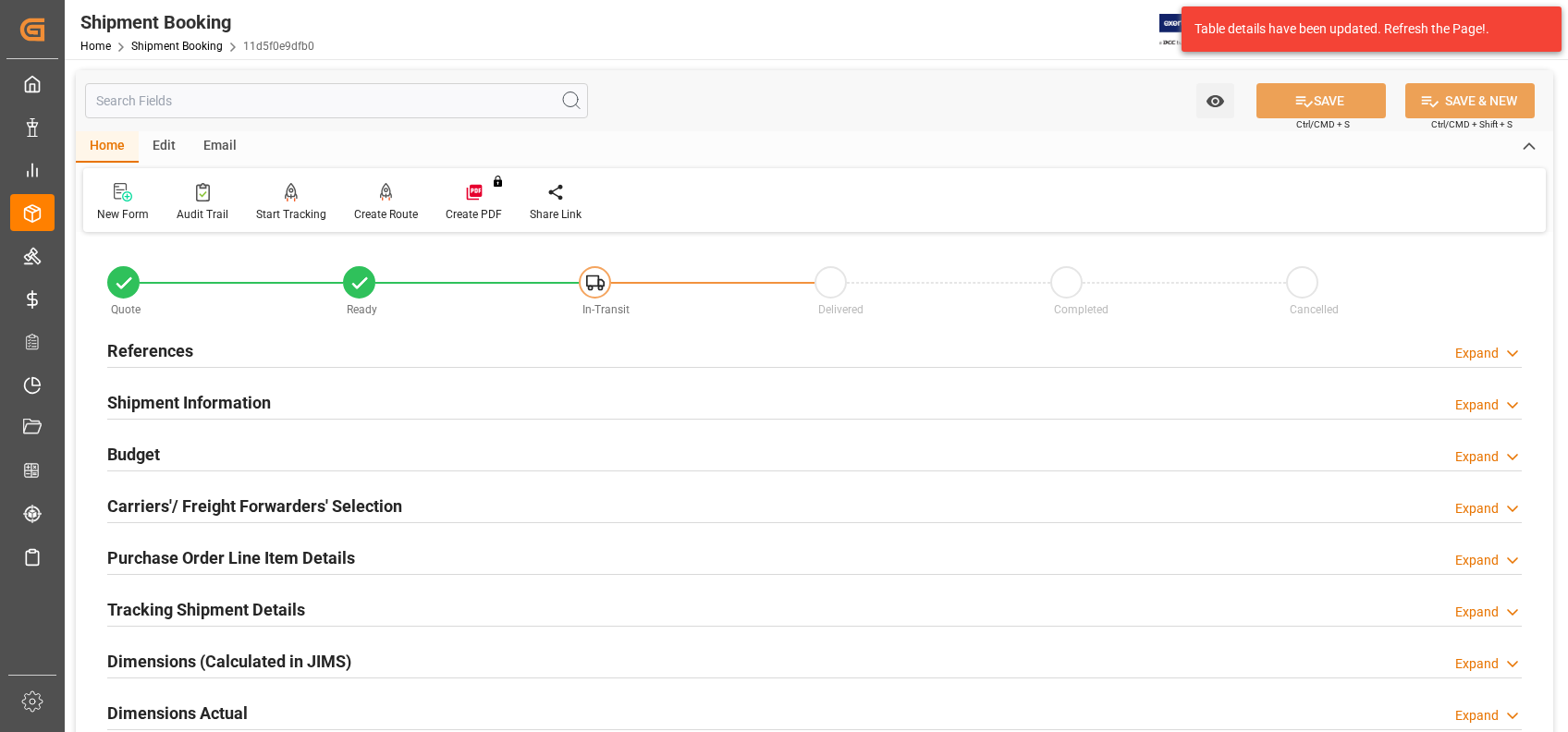click at bounding box center [337, 101] 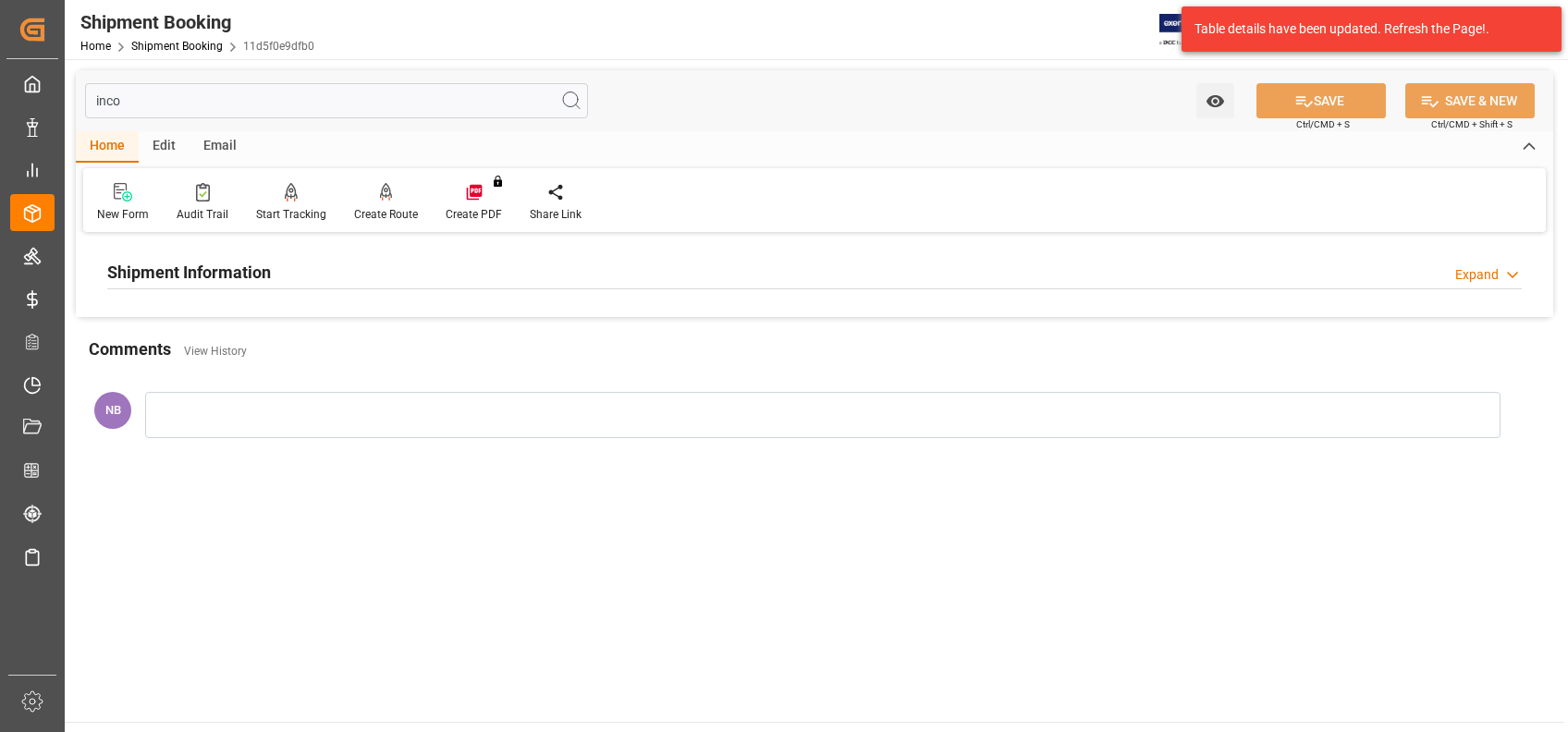 type on "inco" 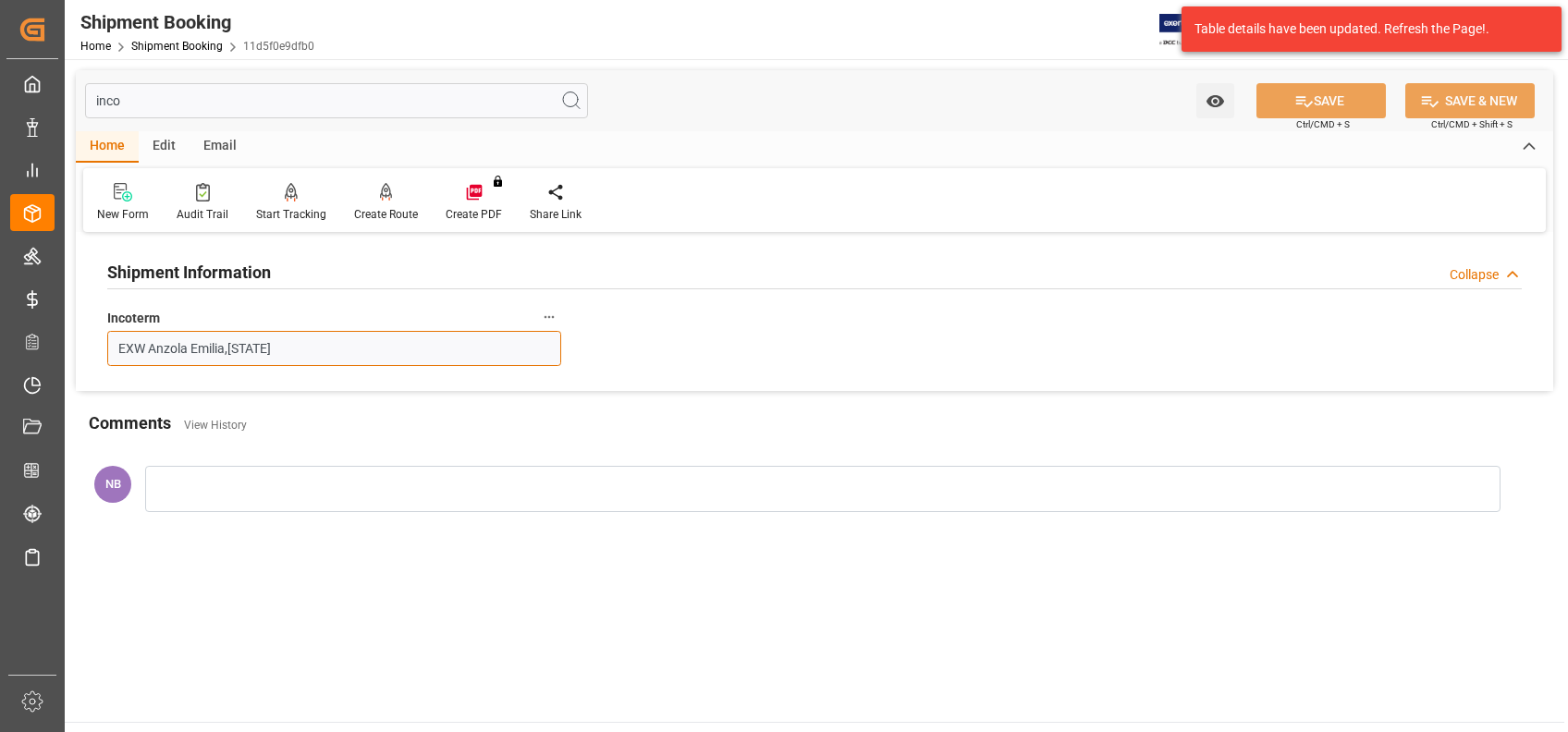 drag, startPoint x: 259, startPoint y: 352, endPoint x: -6, endPoint y: 352, distance: 265 